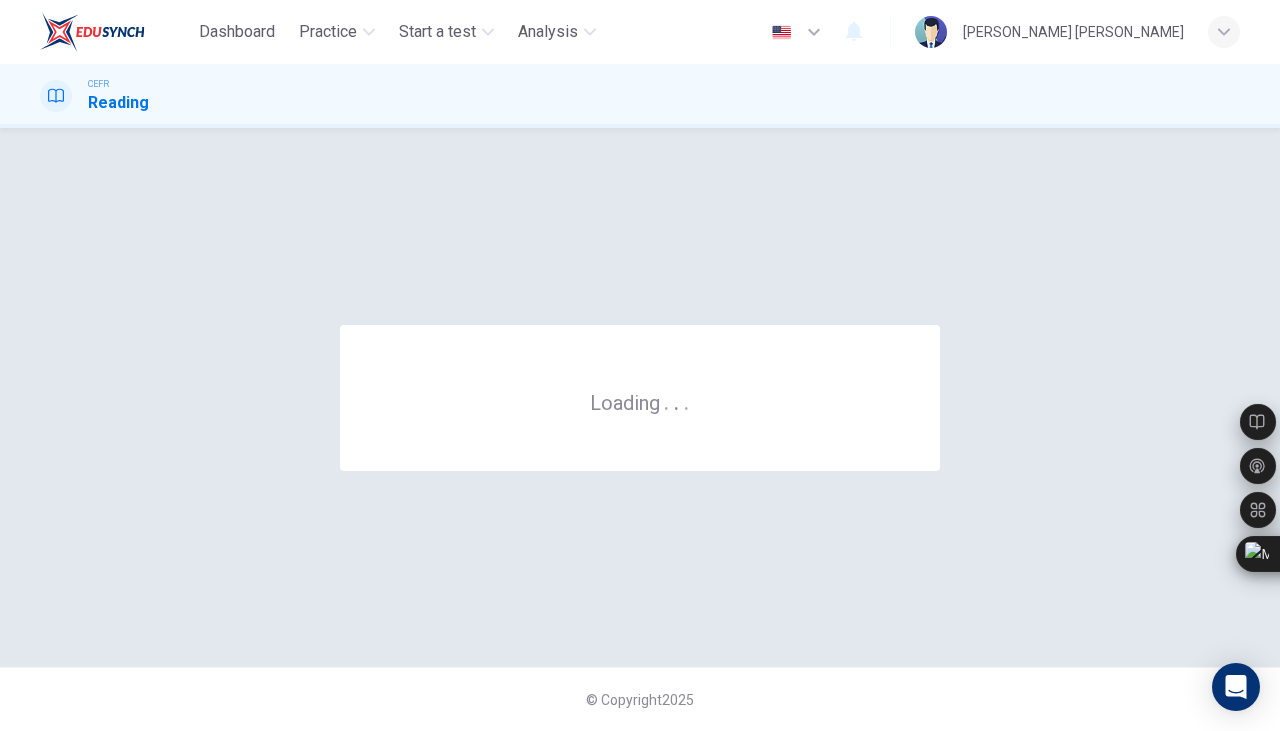 scroll, scrollTop: 0, scrollLeft: 0, axis: both 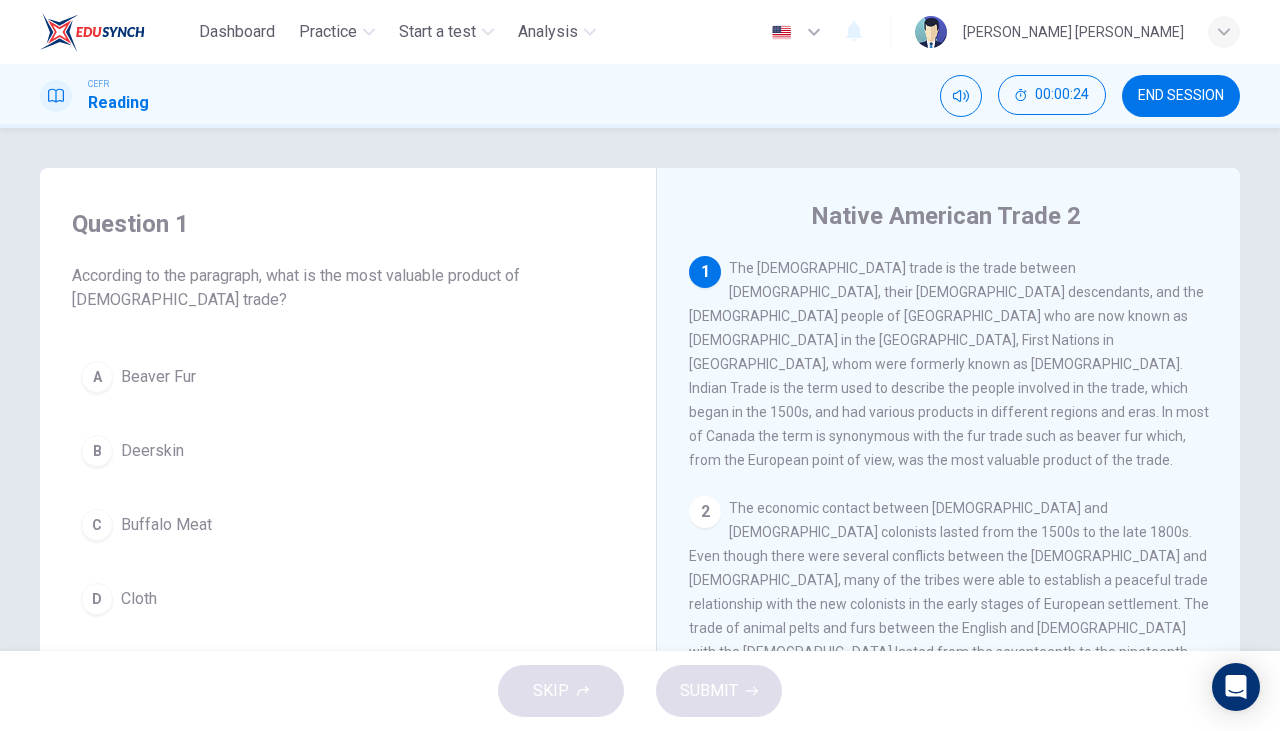 click on "A" at bounding box center (97, 377) 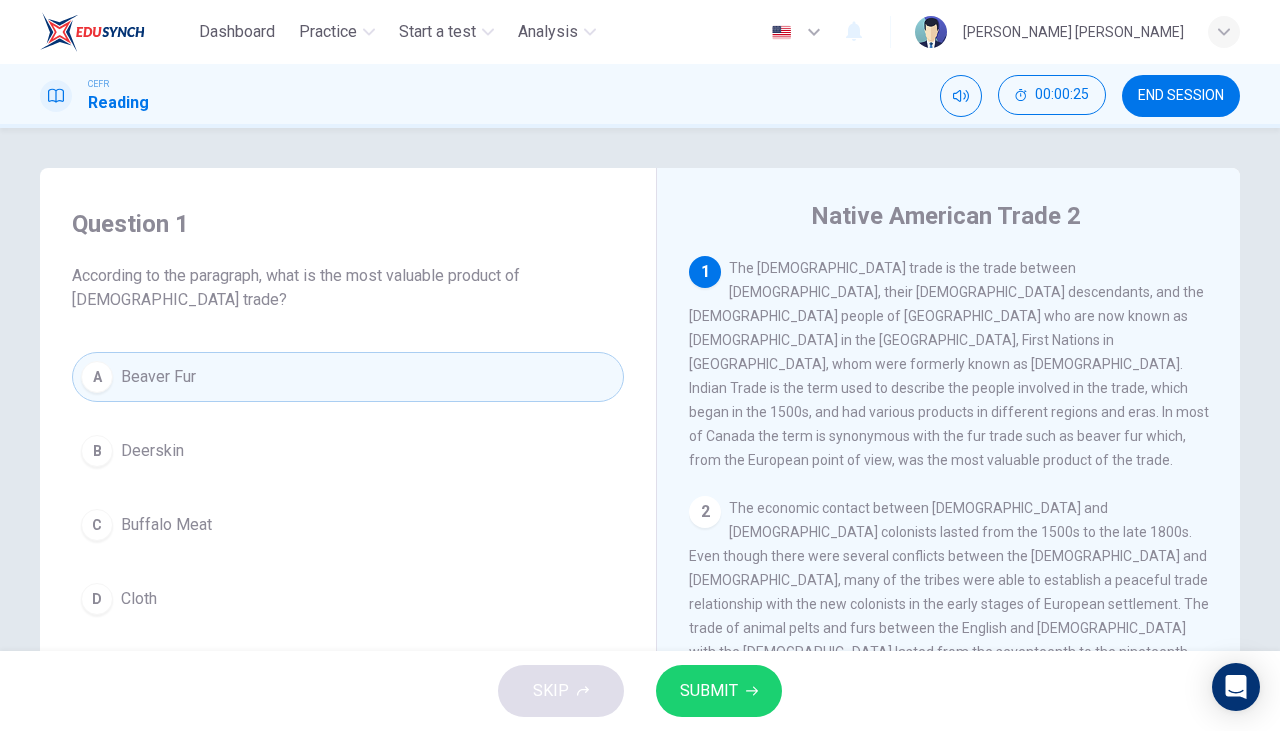 click 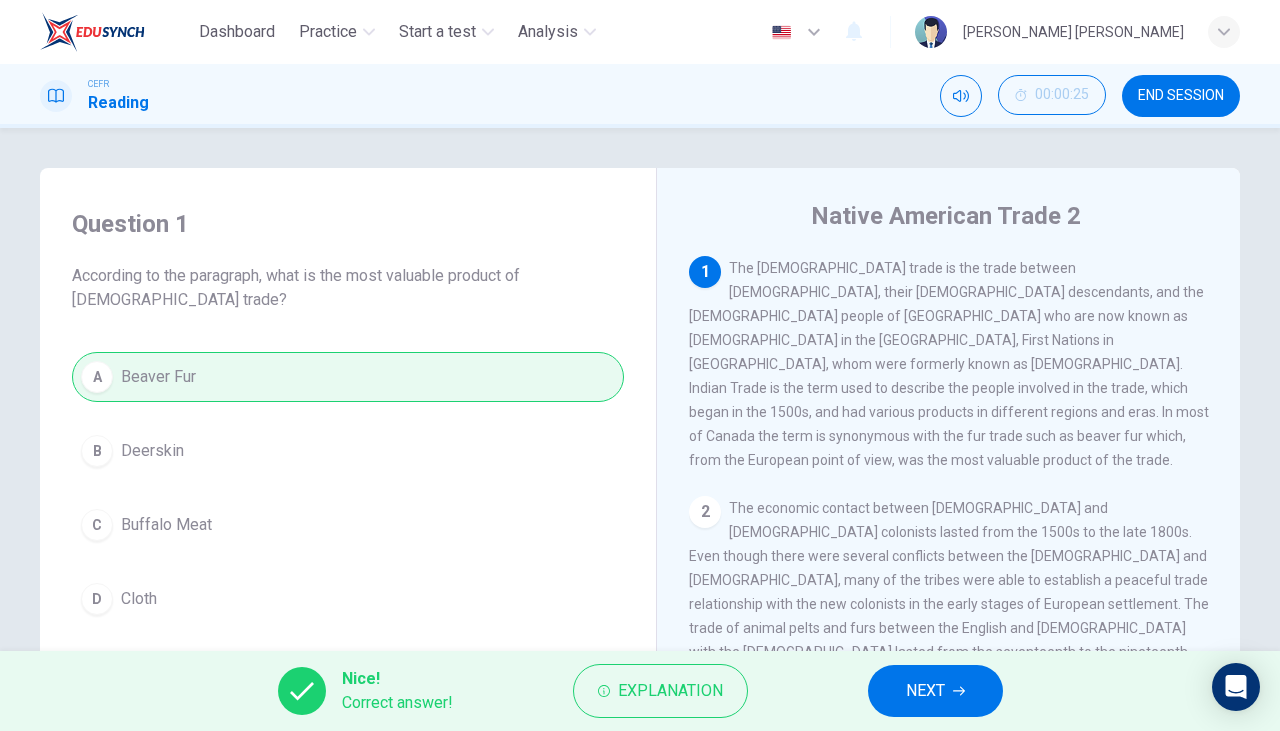 click on "NEXT" at bounding box center (935, 691) 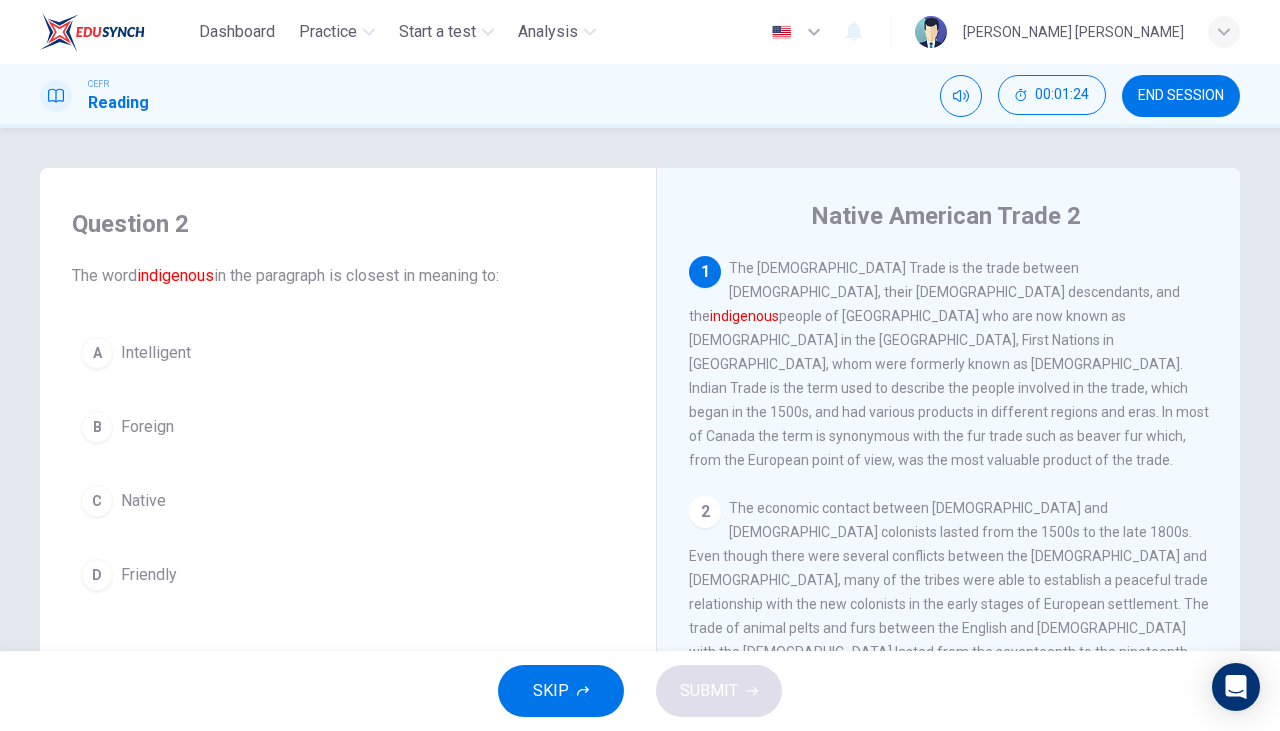 click on "C" at bounding box center (97, 501) 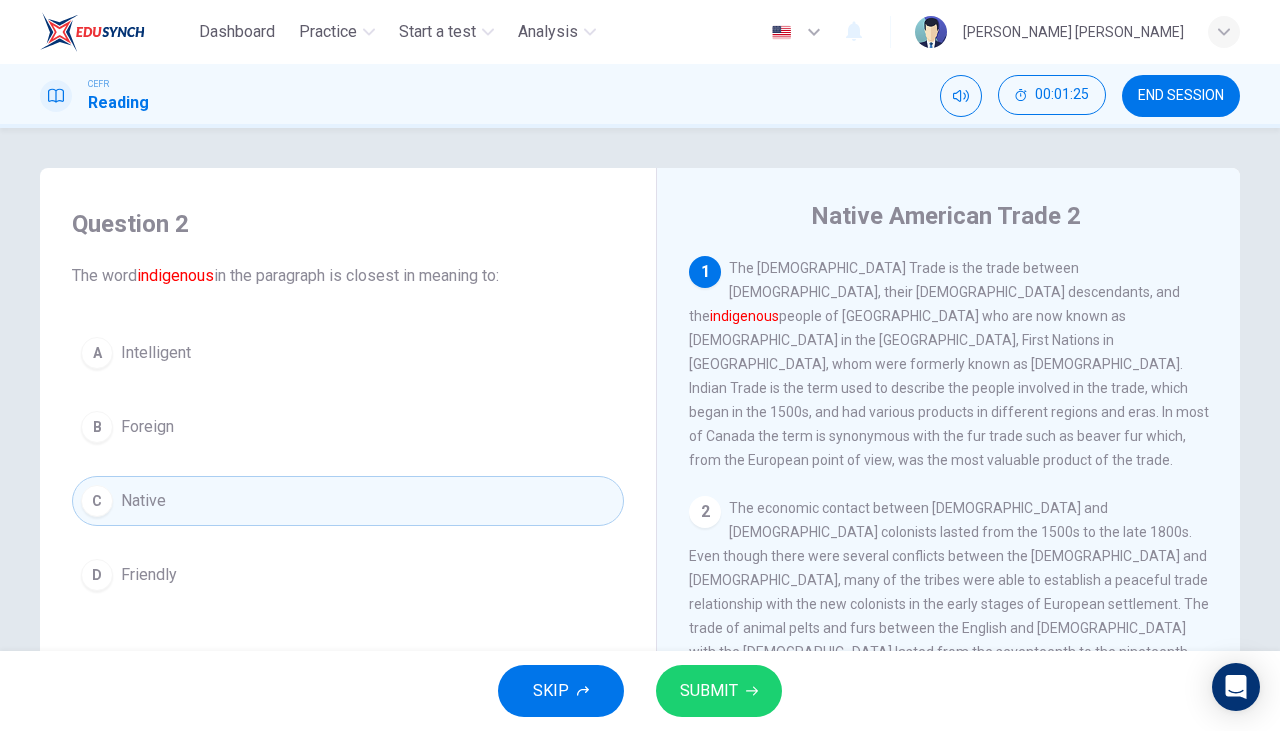click 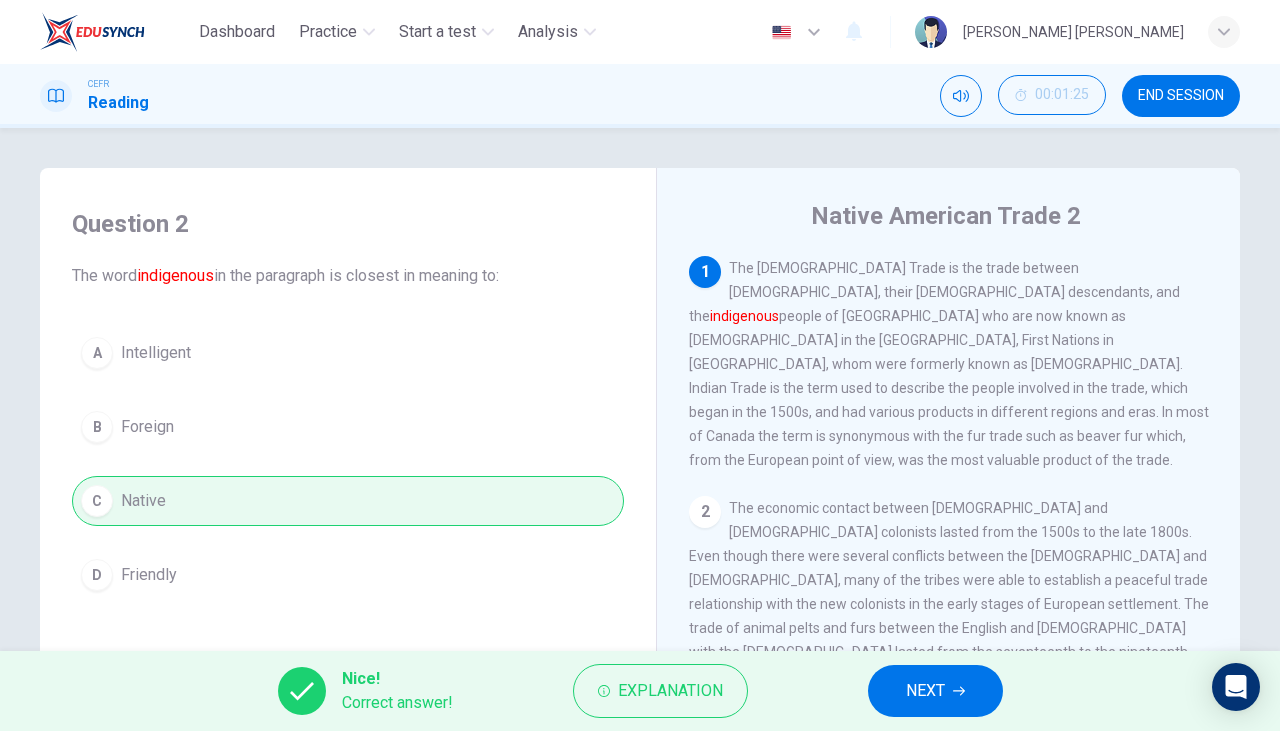 click on "NEXT" at bounding box center (925, 691) 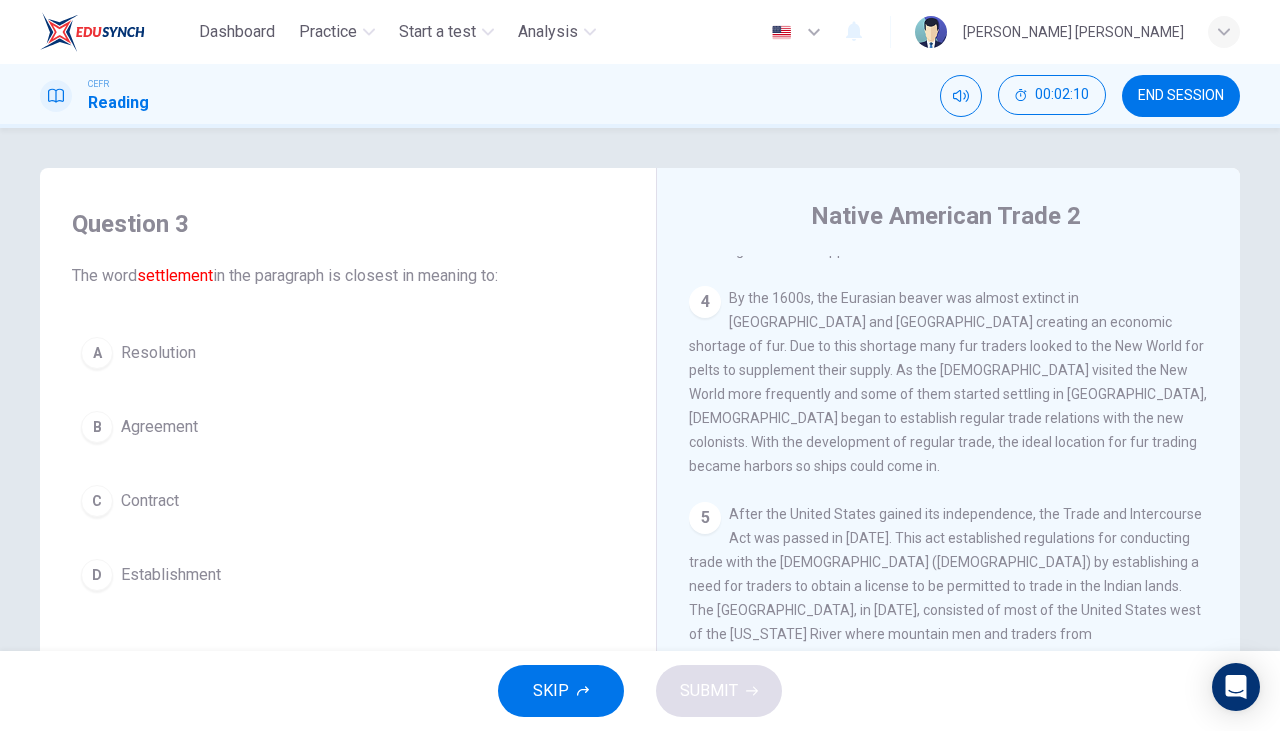 scroll, scrollTop: 720, scrollLeft: 0, axis: vertical 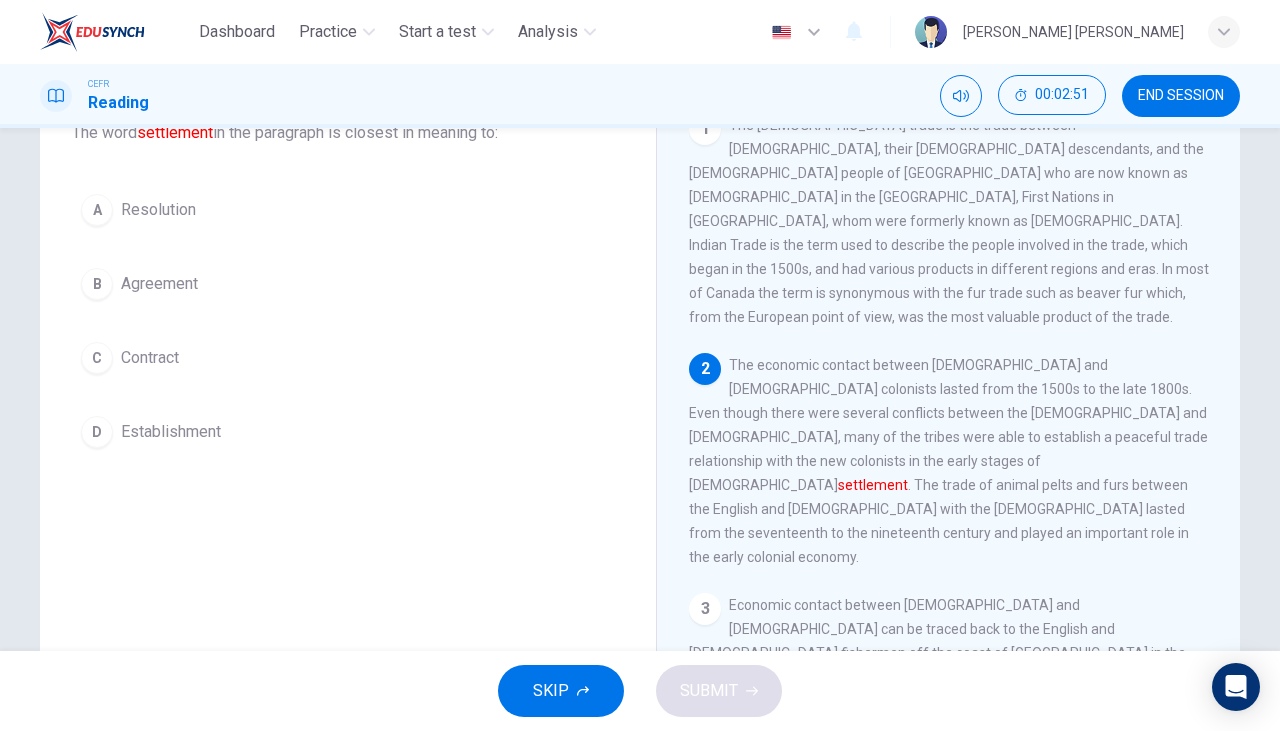 click on "Resolution" at bounding box center [158, 210] 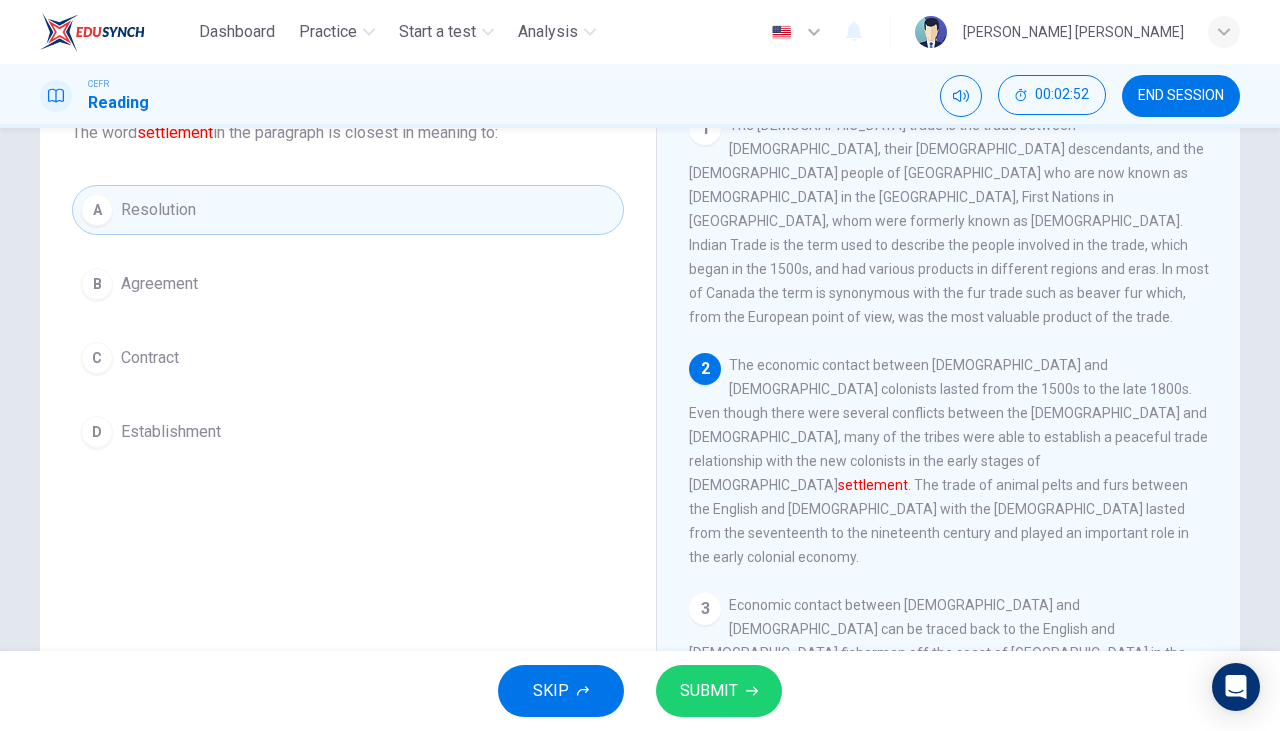 click on "SUBMIT" at bounding box center [709, 691] 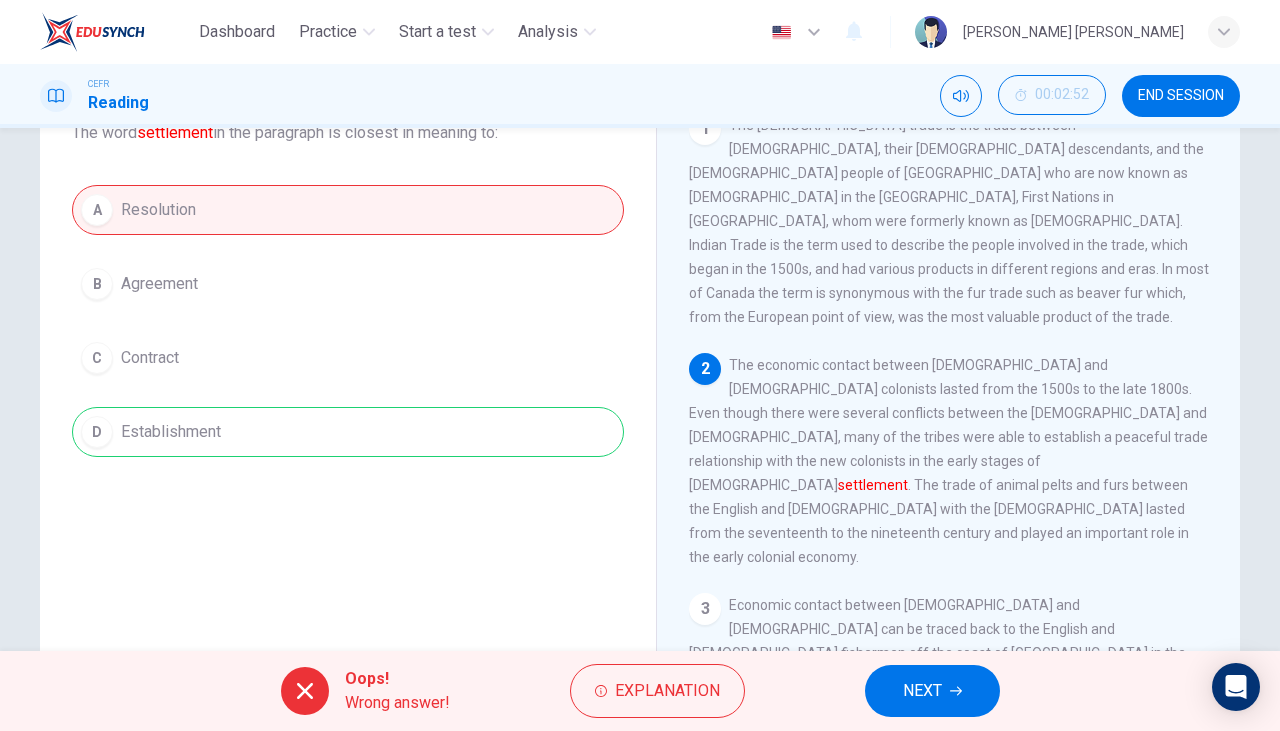 click on "Explanation" at bounding box center (667, 691) 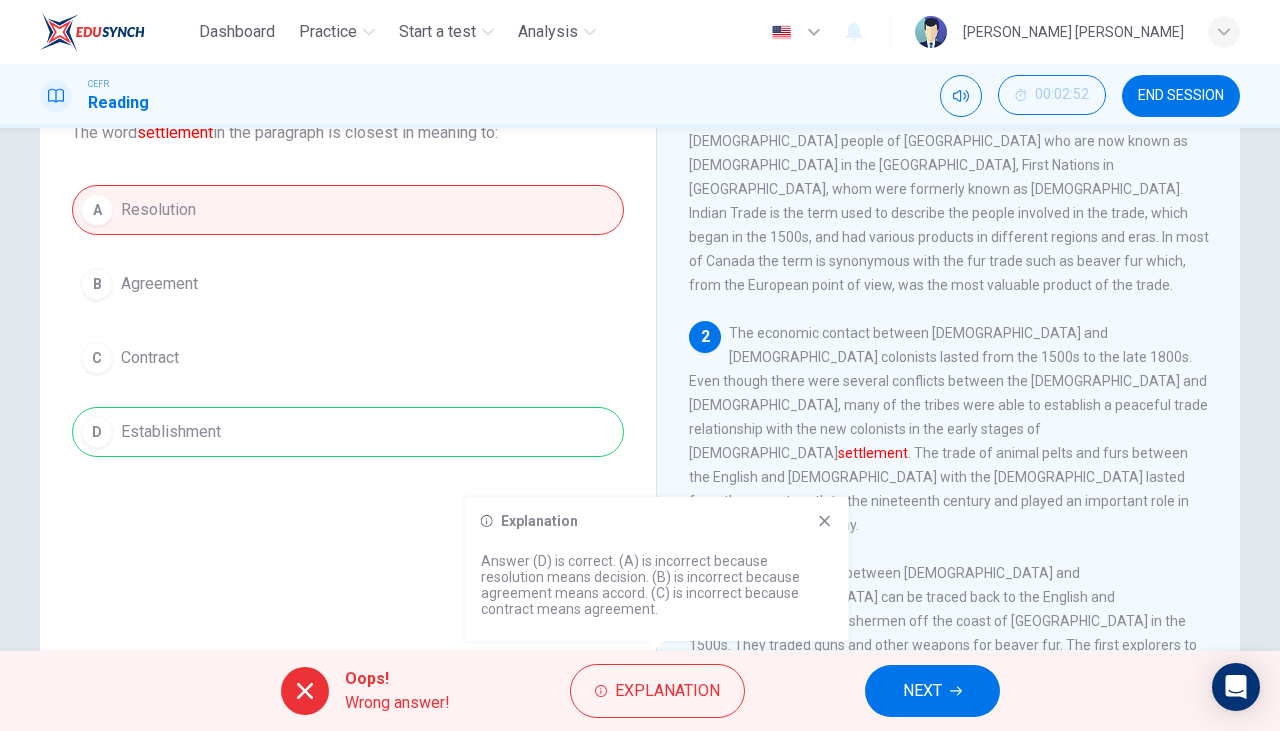 scroll, scrollTop: 33, scrollLeft: 0, axis: vertical 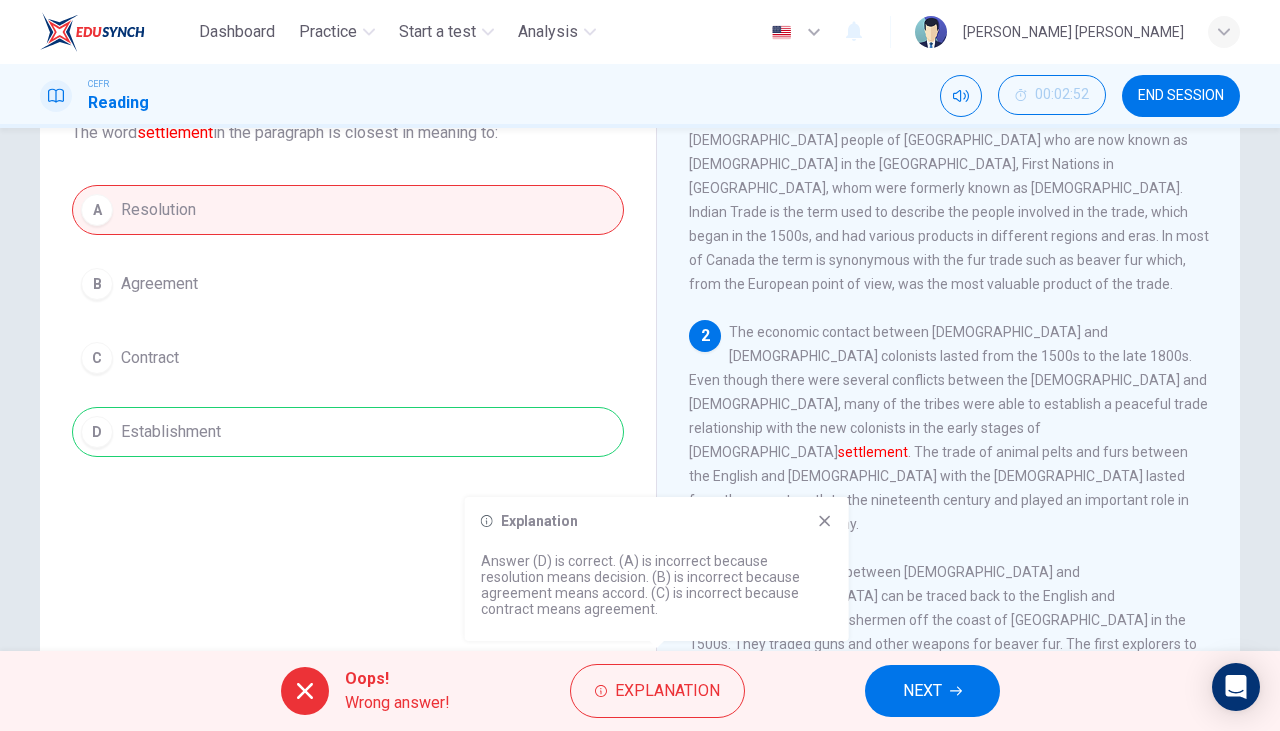 click on "NEXT" at bounding box center (922, 691) 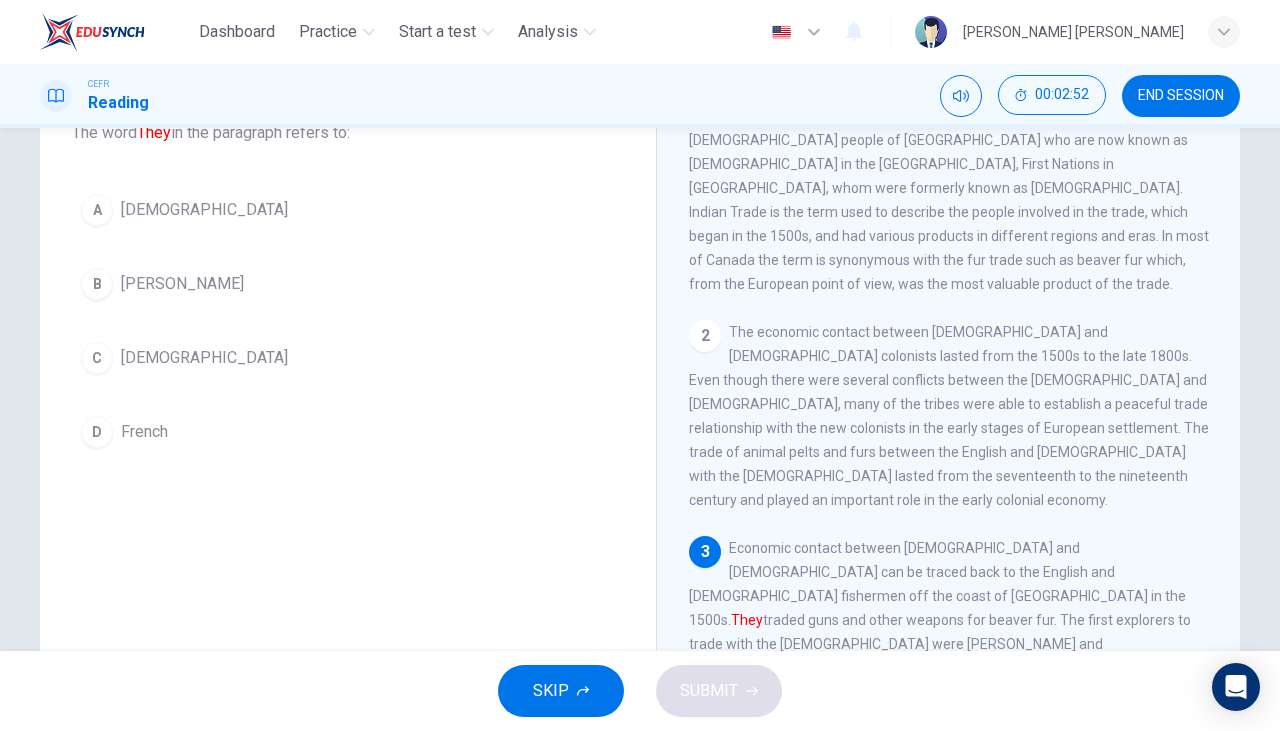 scroll, scrollTop: 0, scrollLeft: 0, axis: both 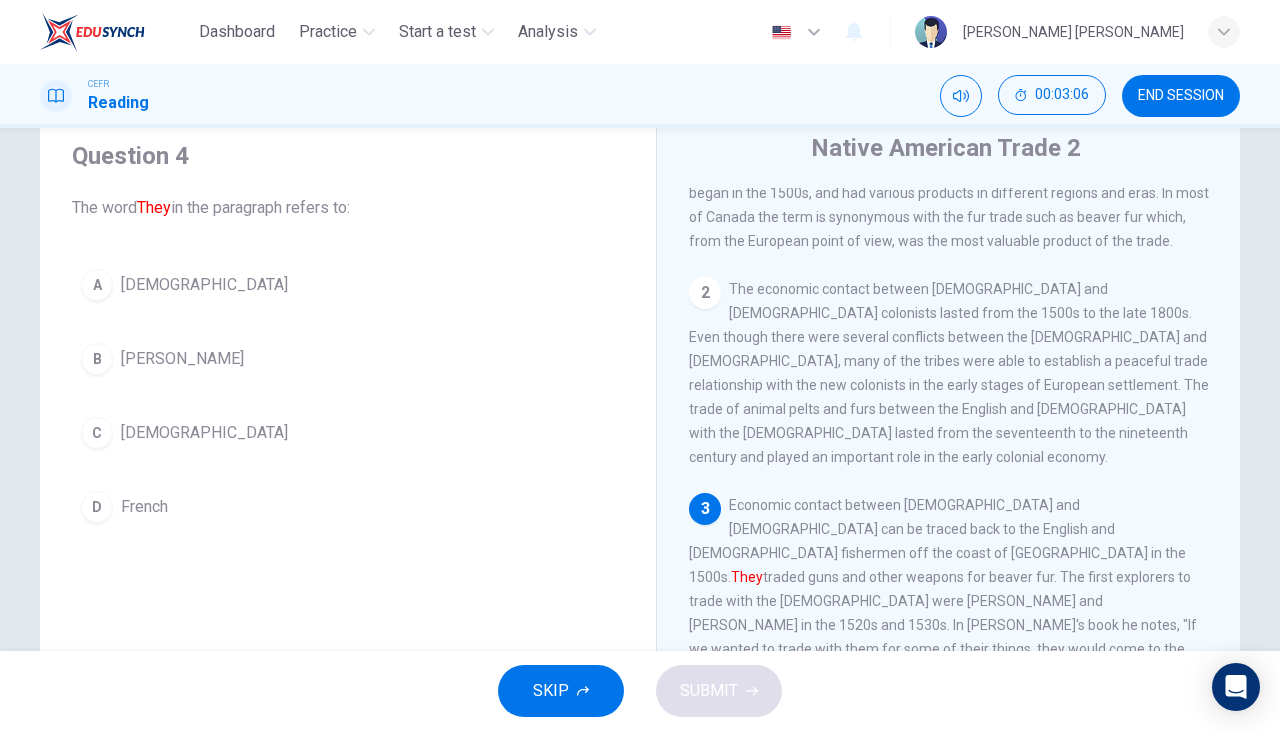 click on "A" at bounding box center [97, 285] 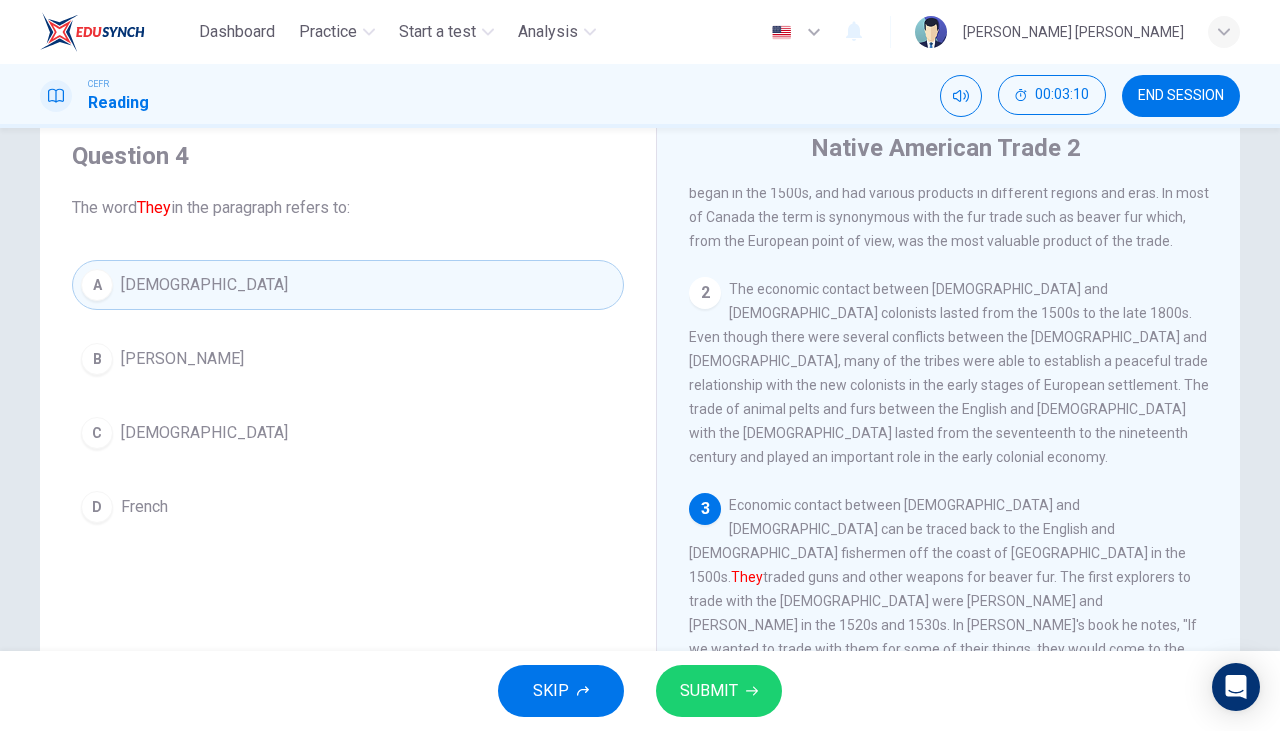 click on "C" at bounding box center (97, 433) 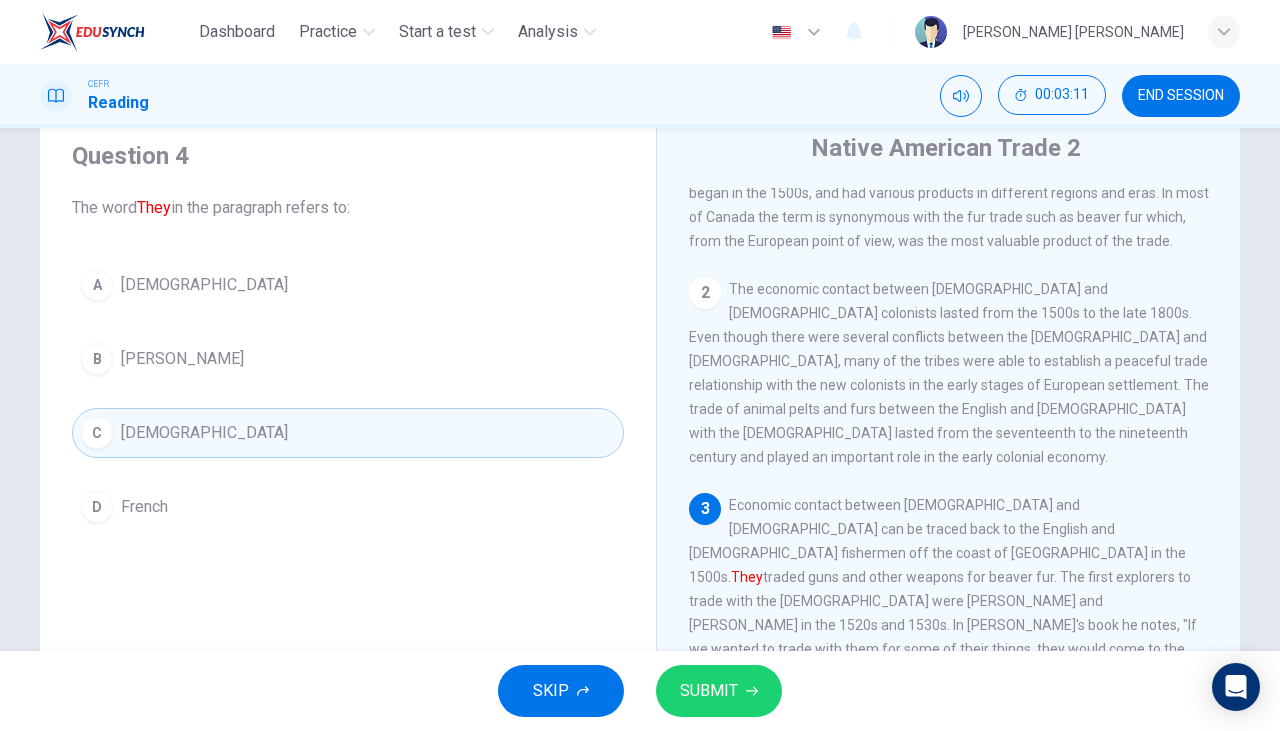 click on "SUBMIT" at bounding box center (719, 691) 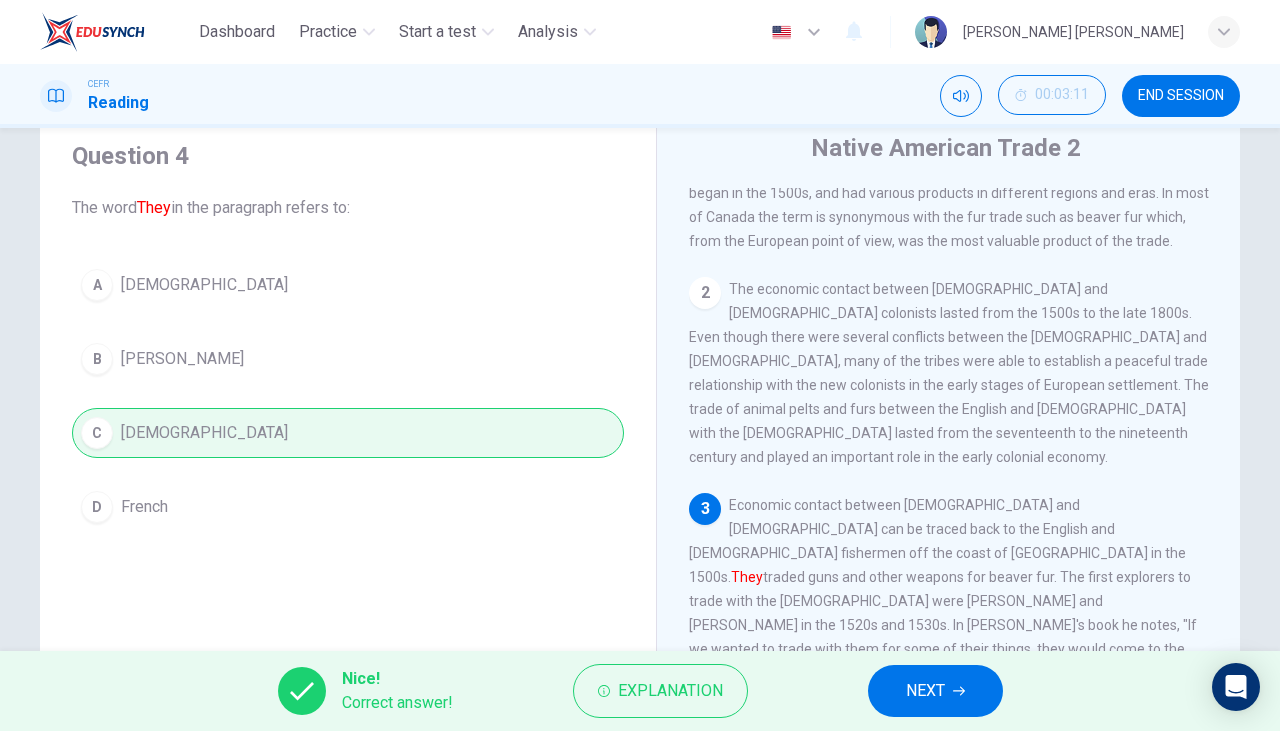 click on "NEXT" at bounding box center (935, 691) 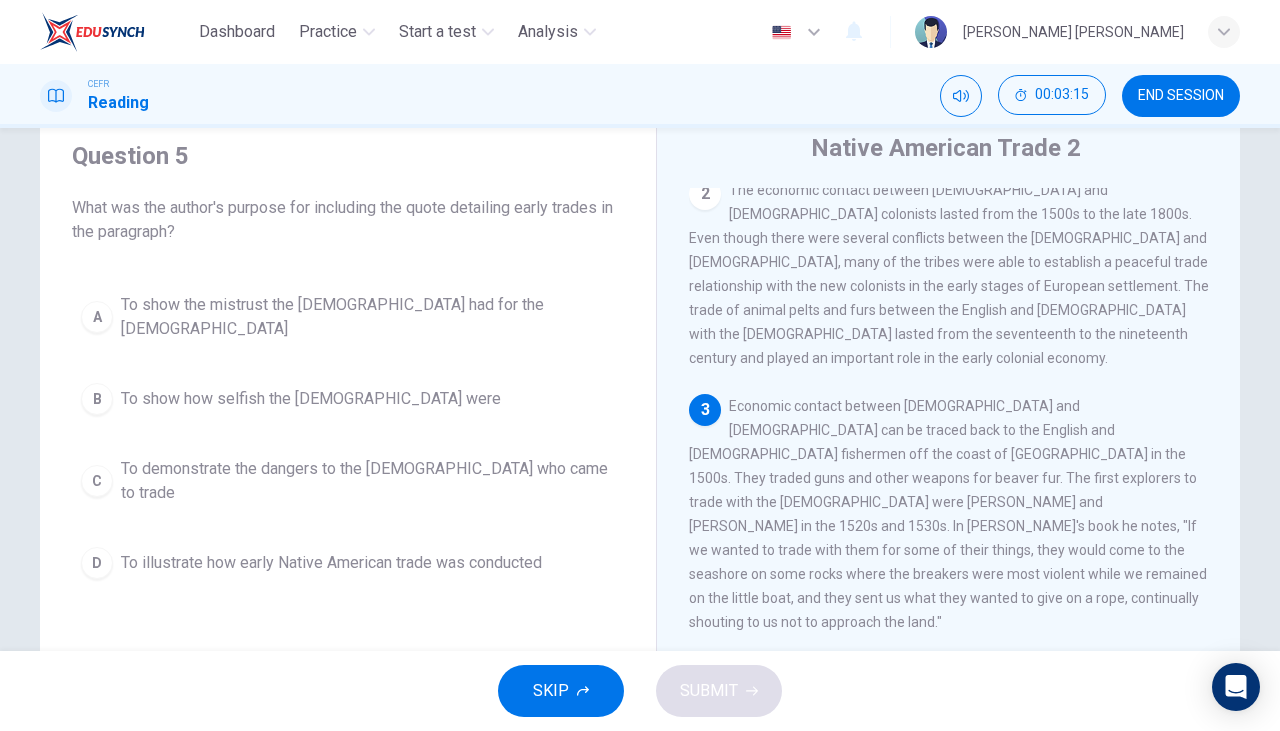 scroll, scrollTop: 253, scrollLeft: 0, axis: vertical 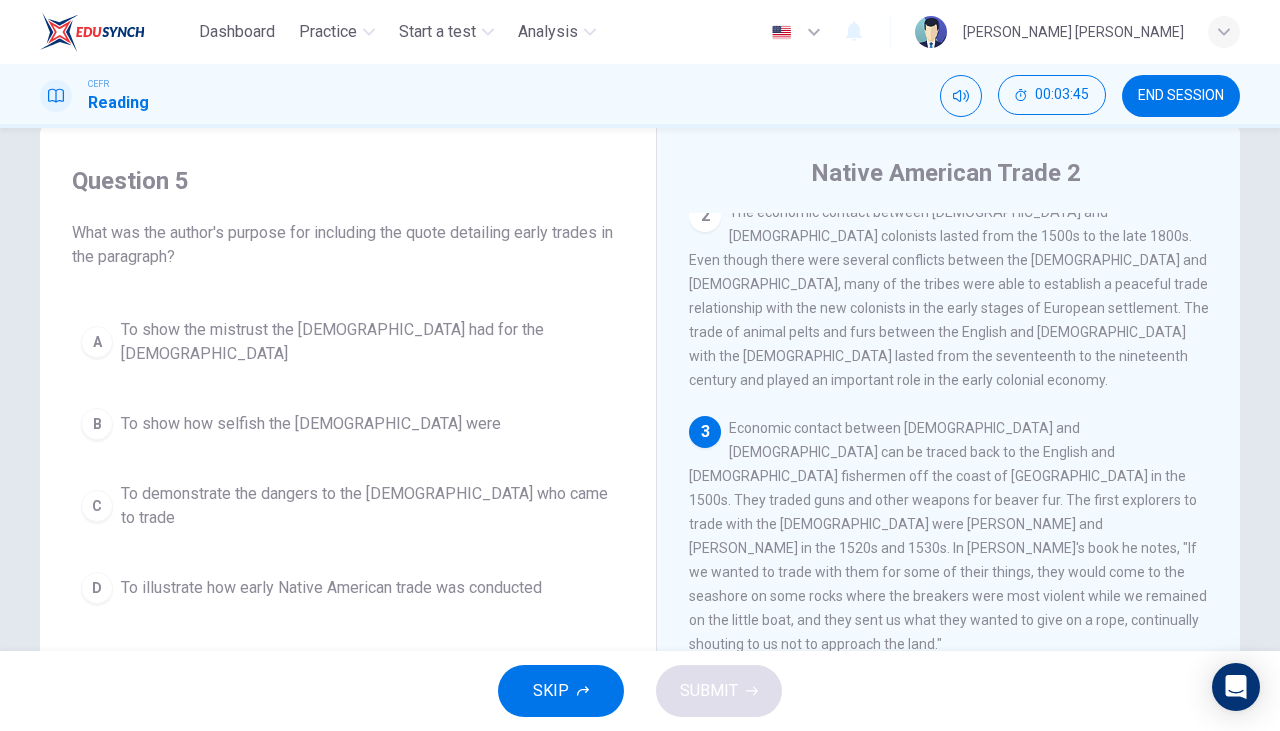 click on "To show the mistrust the [DEMOGRAPHIC_DATA] had for the [DEMOGRAPHIC_DATA]" at bounding box center [368, 342] 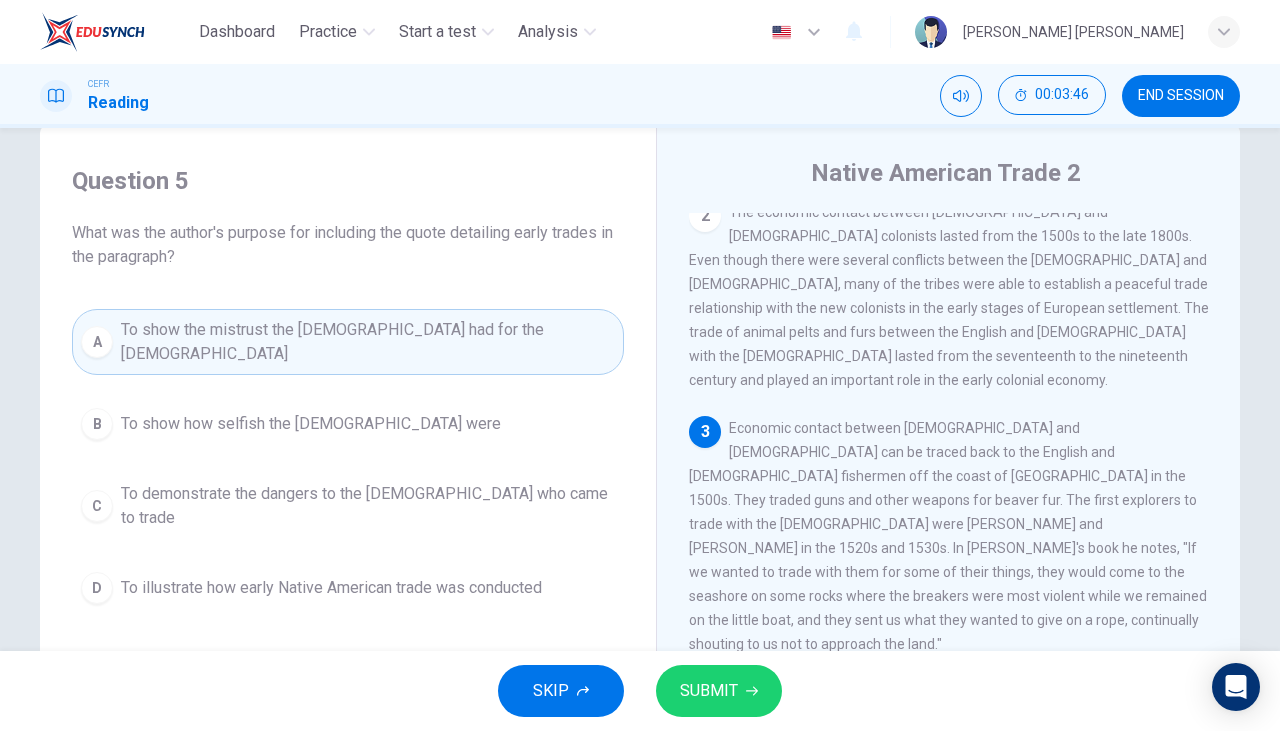 click on "SUBMIT" at bounding box center [709, 691] 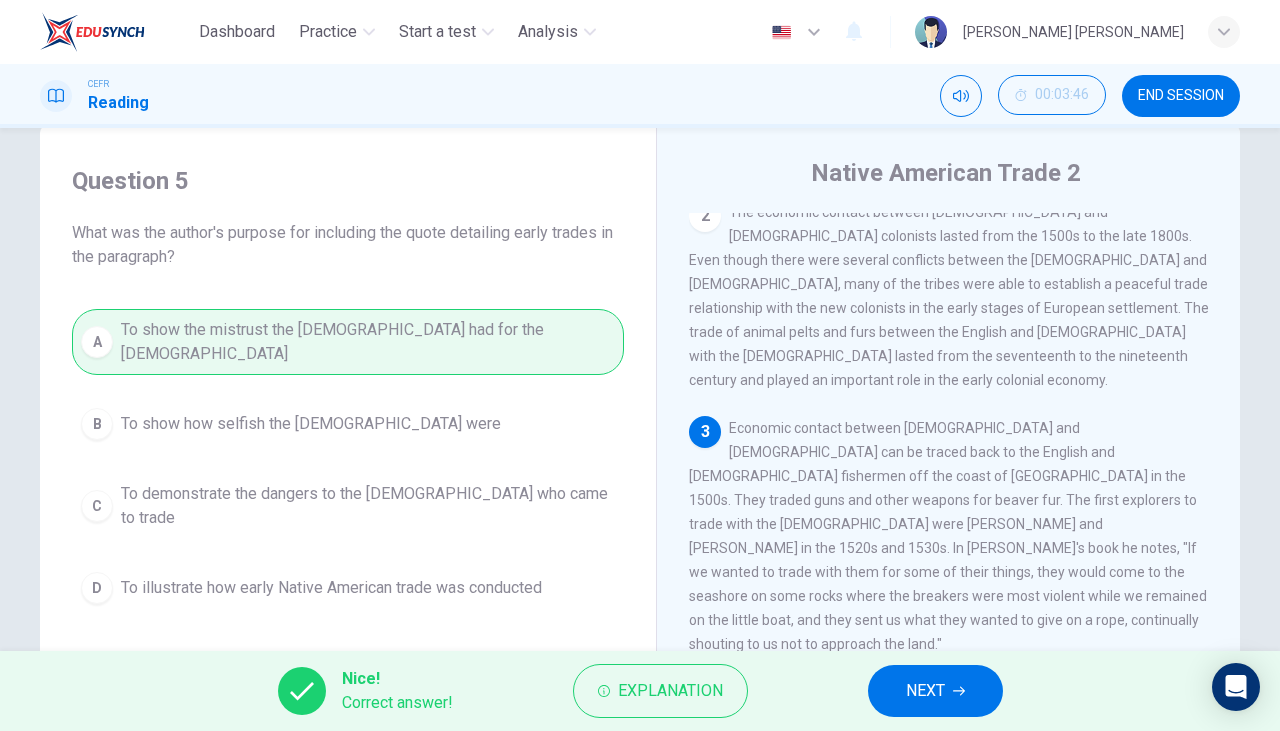 click 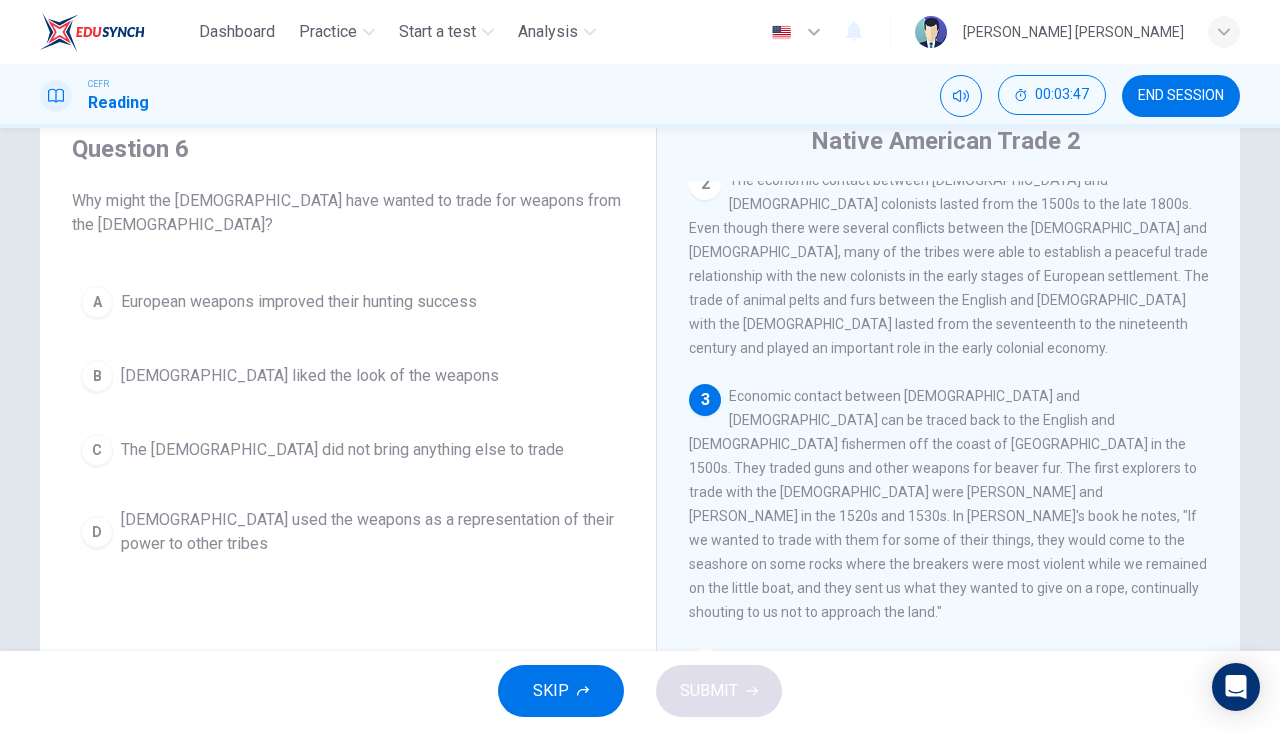 scroll, scrollTop: 77, scrollLeft: 0, axis: vertical 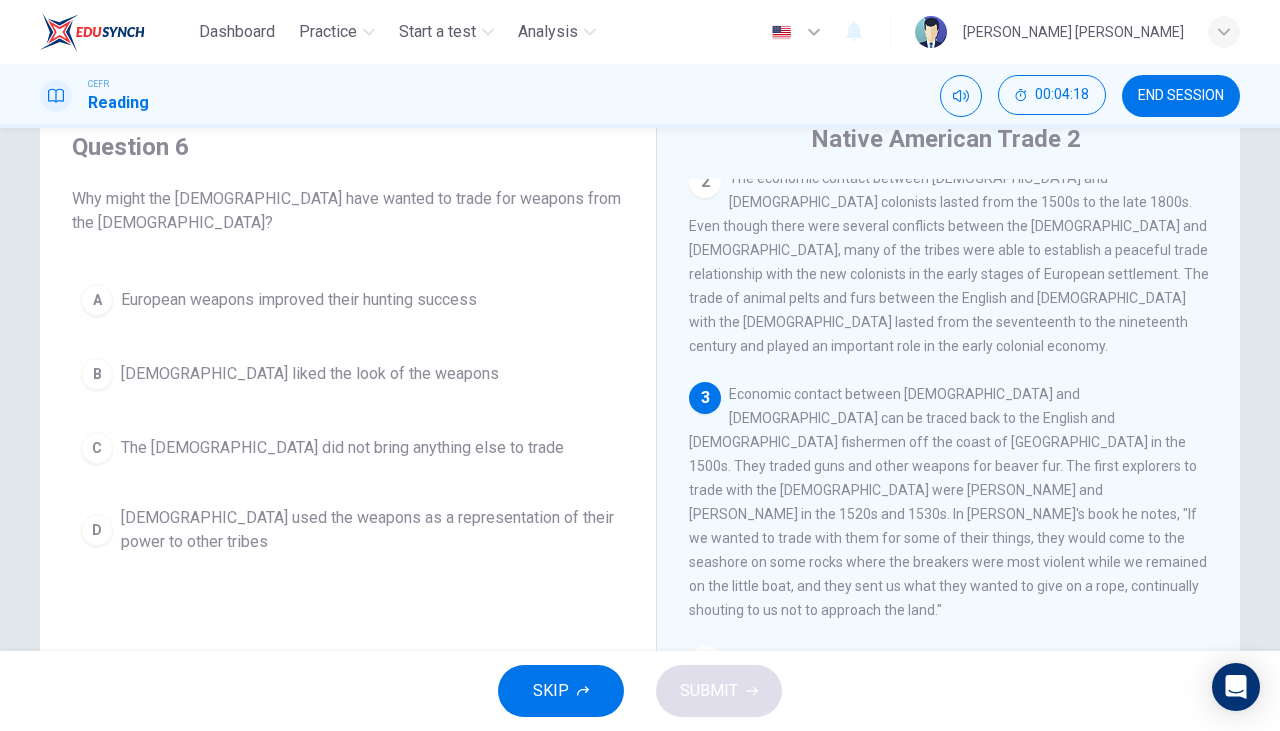 click on "A" at bounding box center (97, 300) 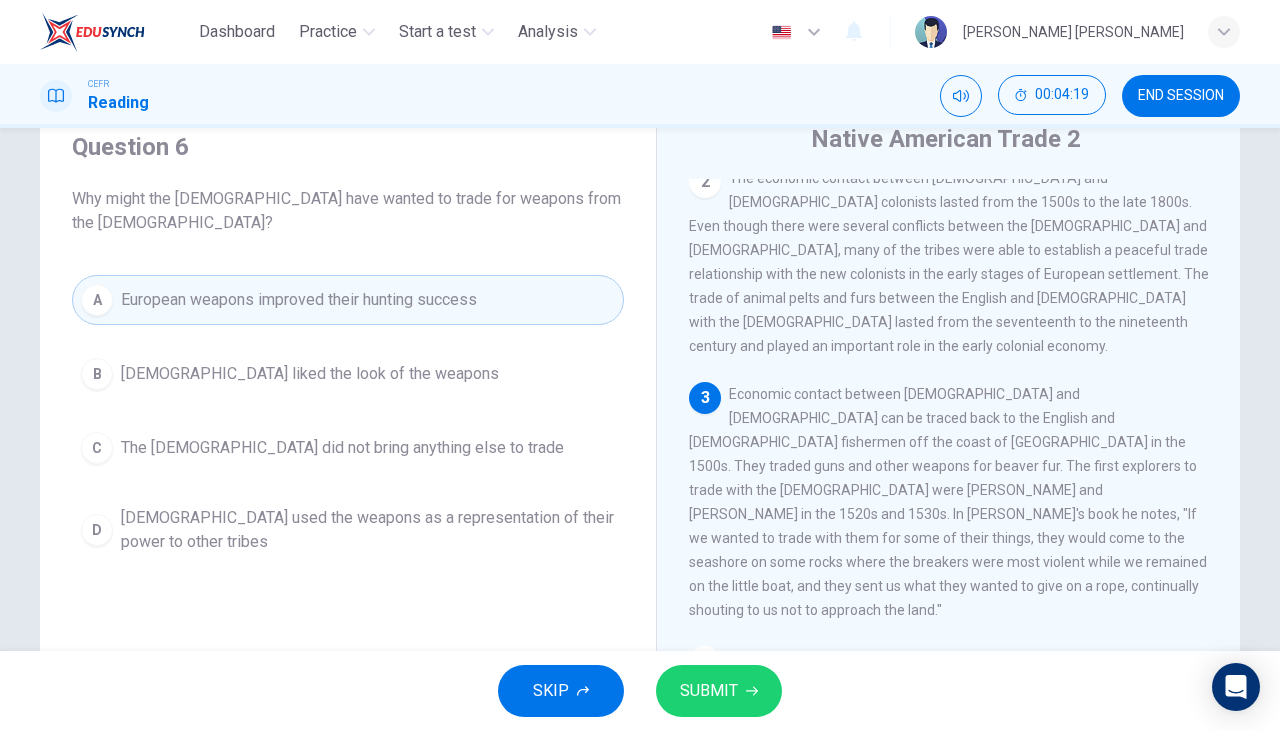 click 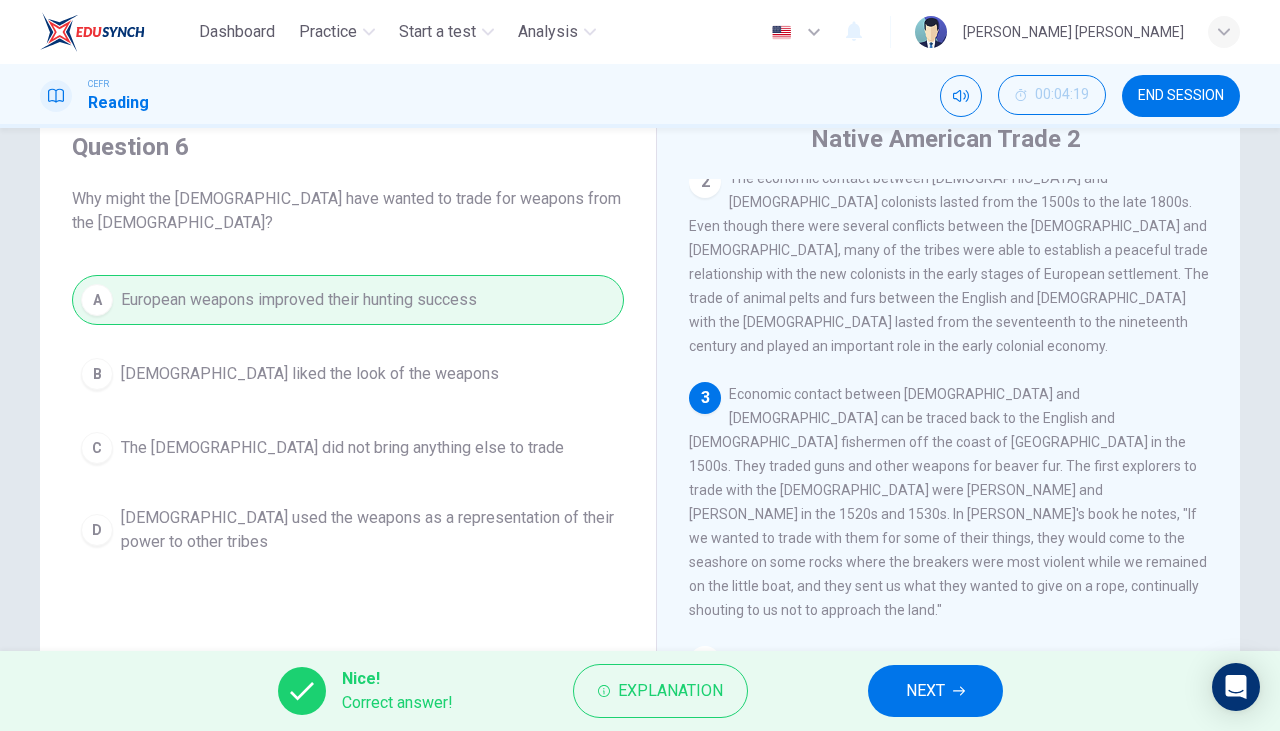 click 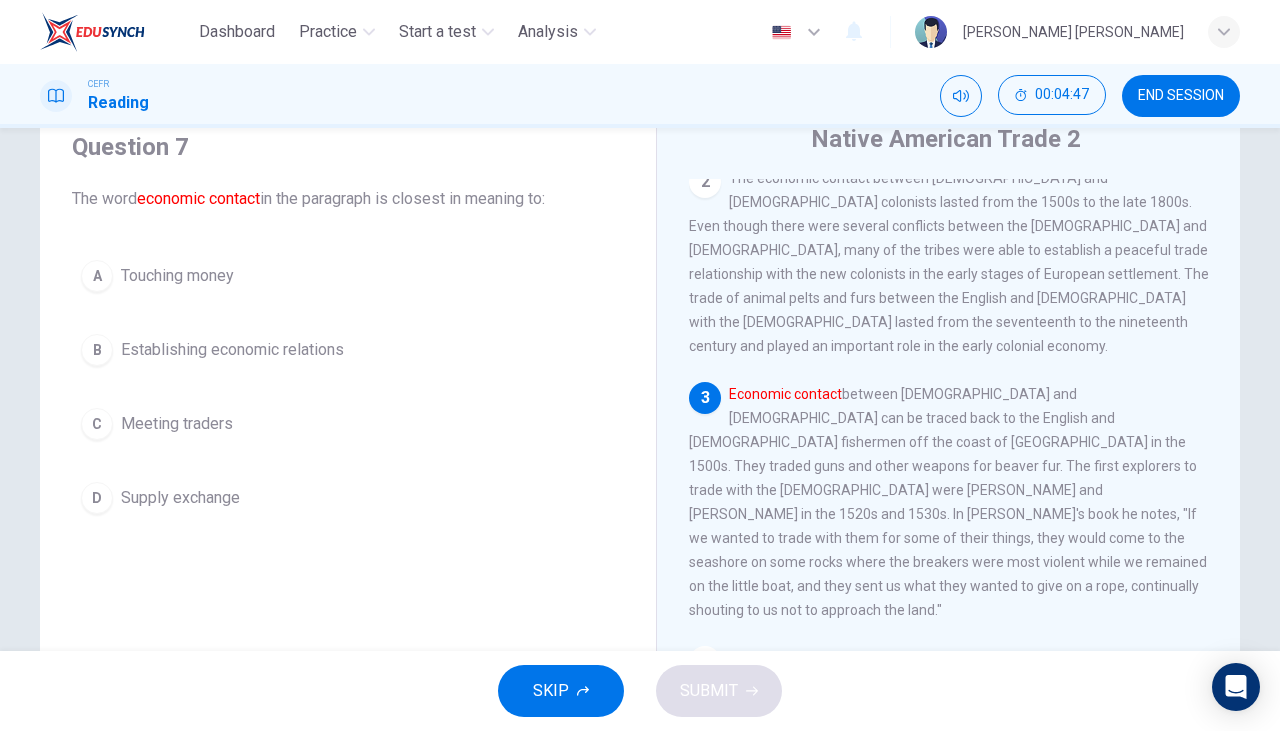 click on "D" at bounding box center (97, 498) 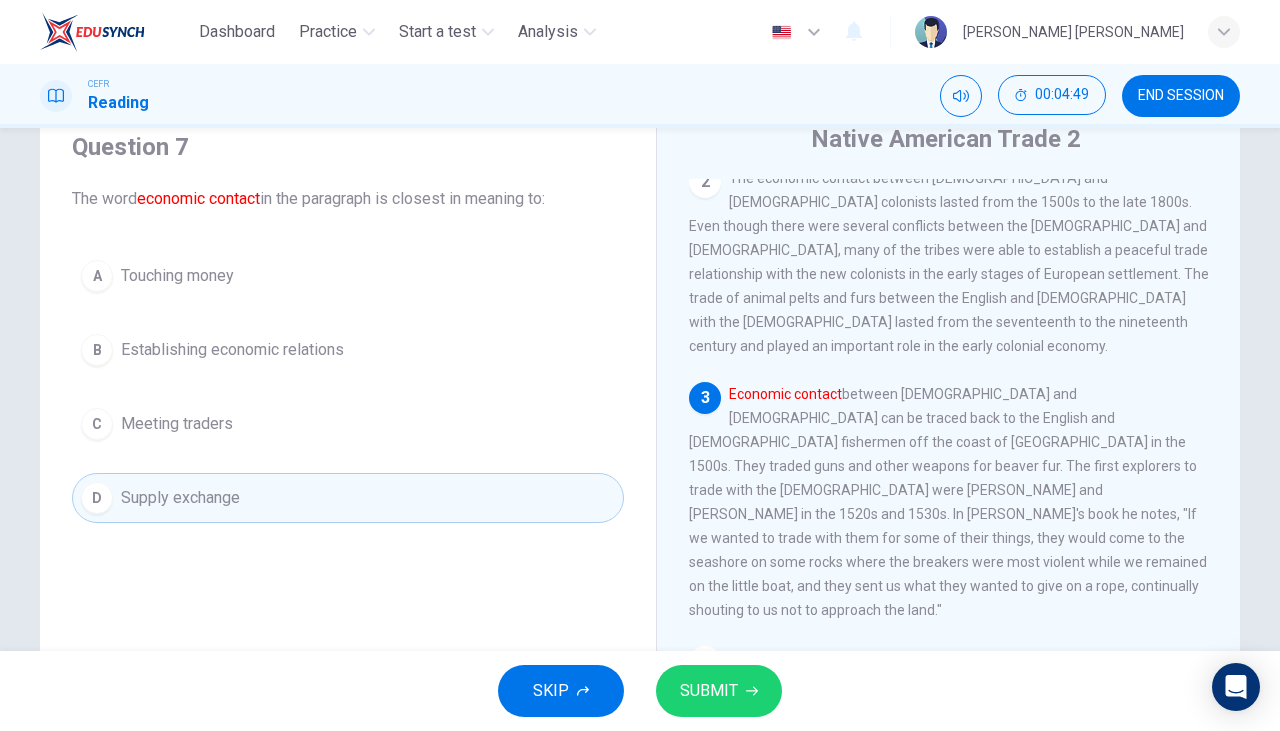 click on "C" at bounding box center [97, 424] 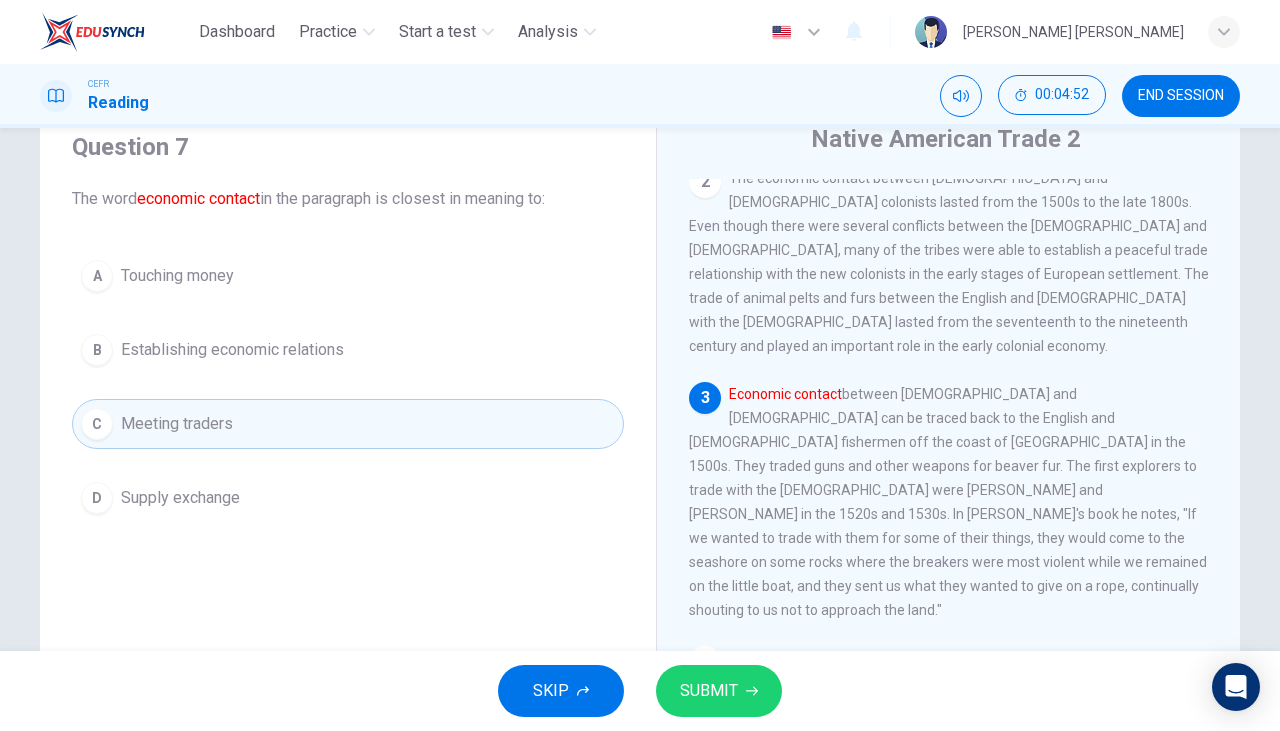 click on "D" at bounding box center [97, 498] 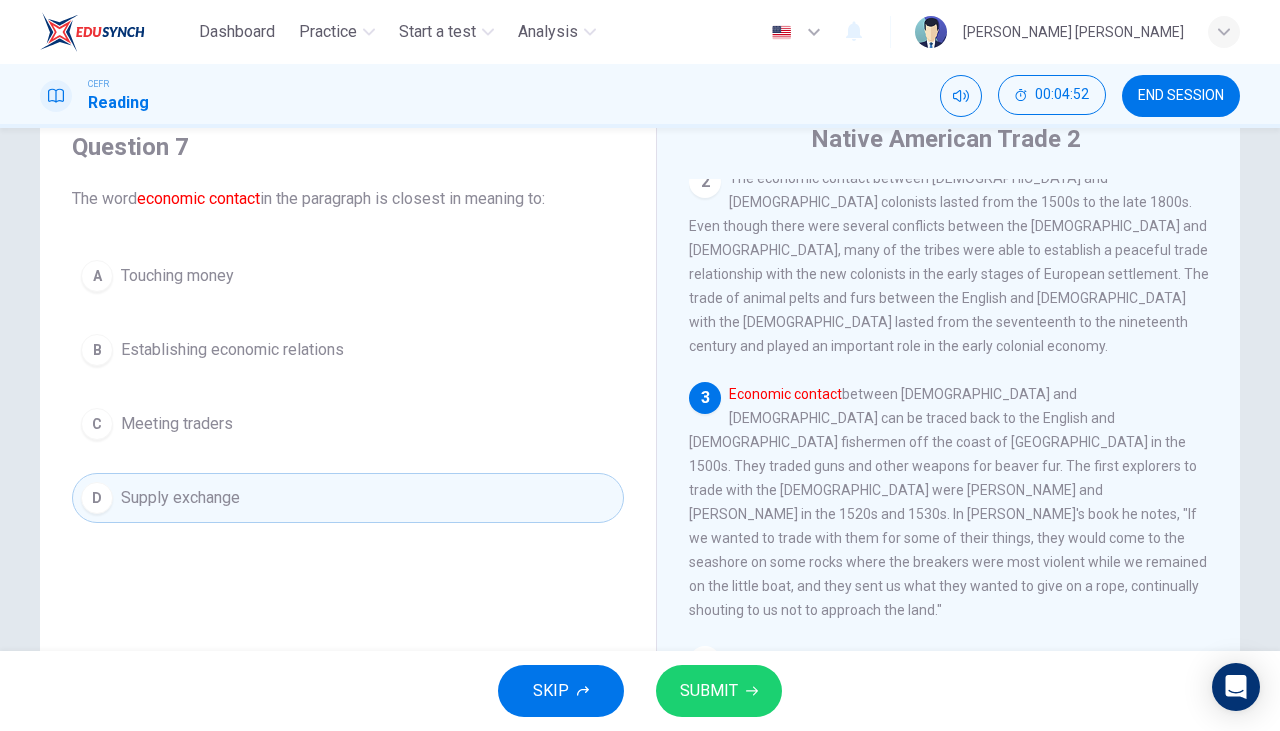 click on "SUBMIT" at bounding box center (709, 691) 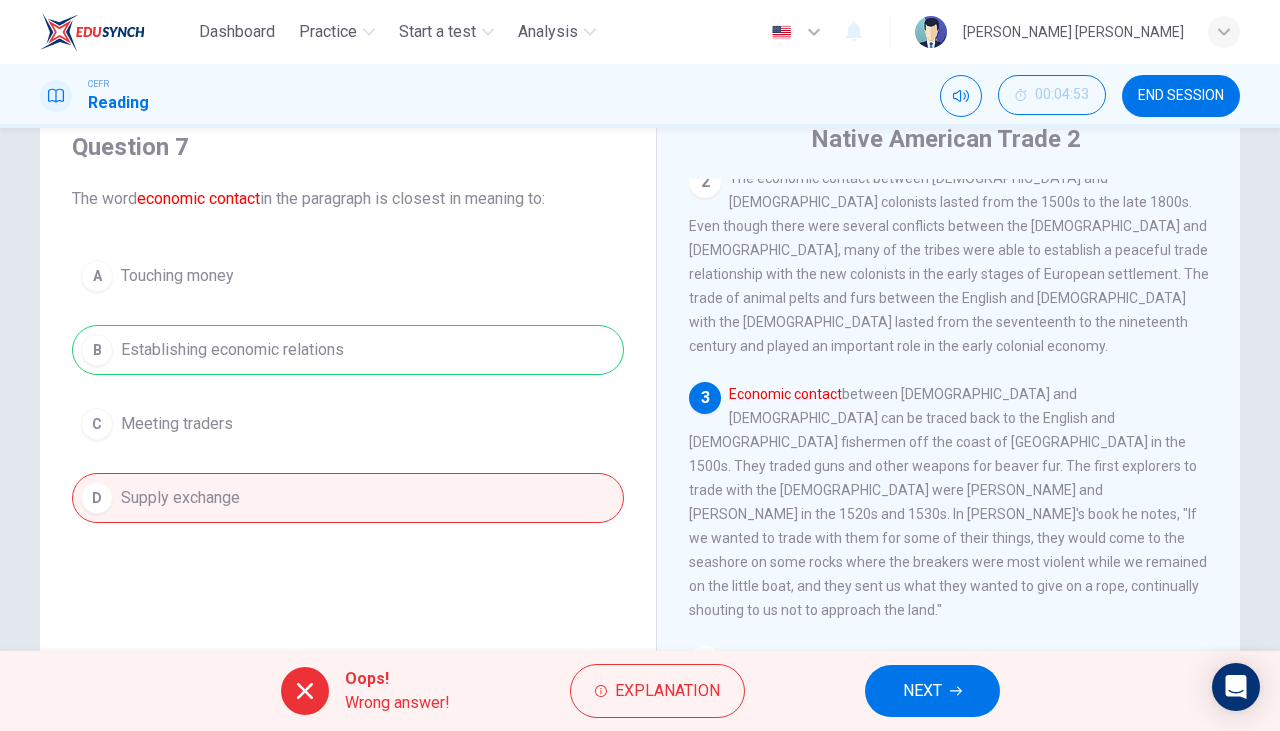 click 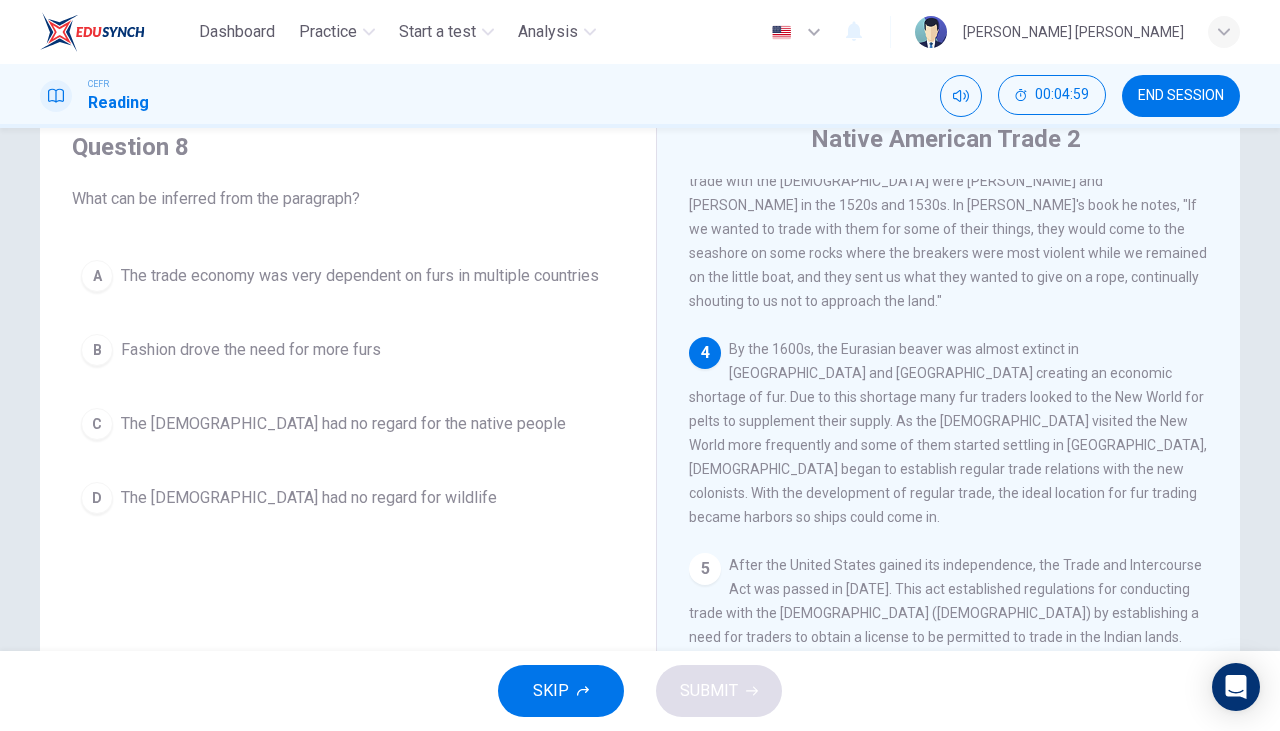 scroll, scrollTop: 564, scrollLeft: 0, axis: vertical 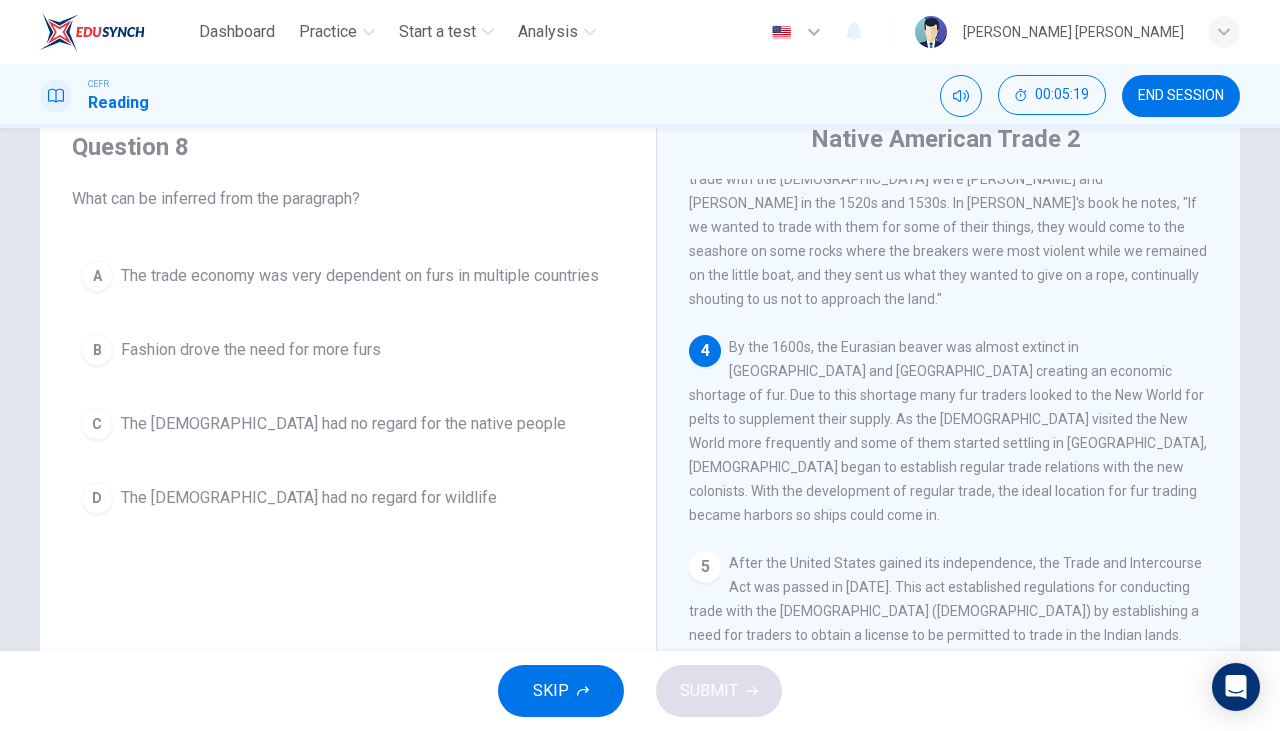 click on "A" at bounding box center [97, 276] 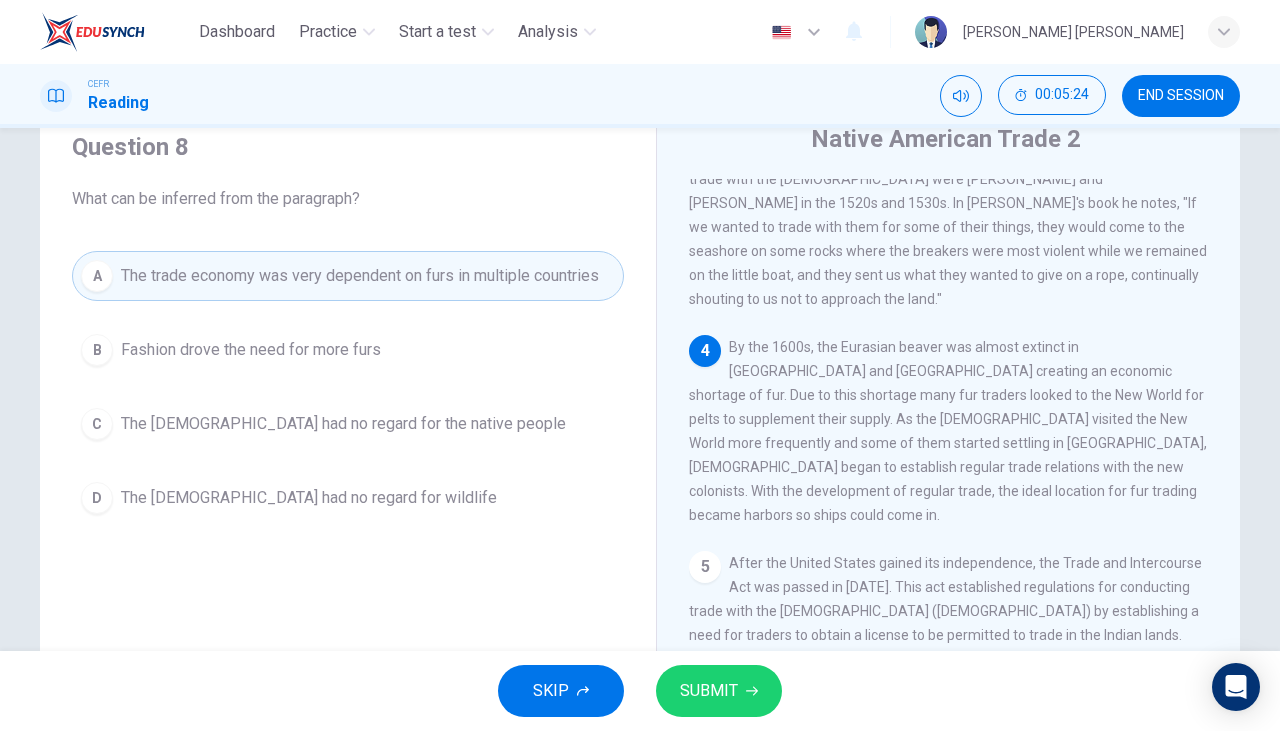 click on "SUBMIT" at bounding box center [709, 691] 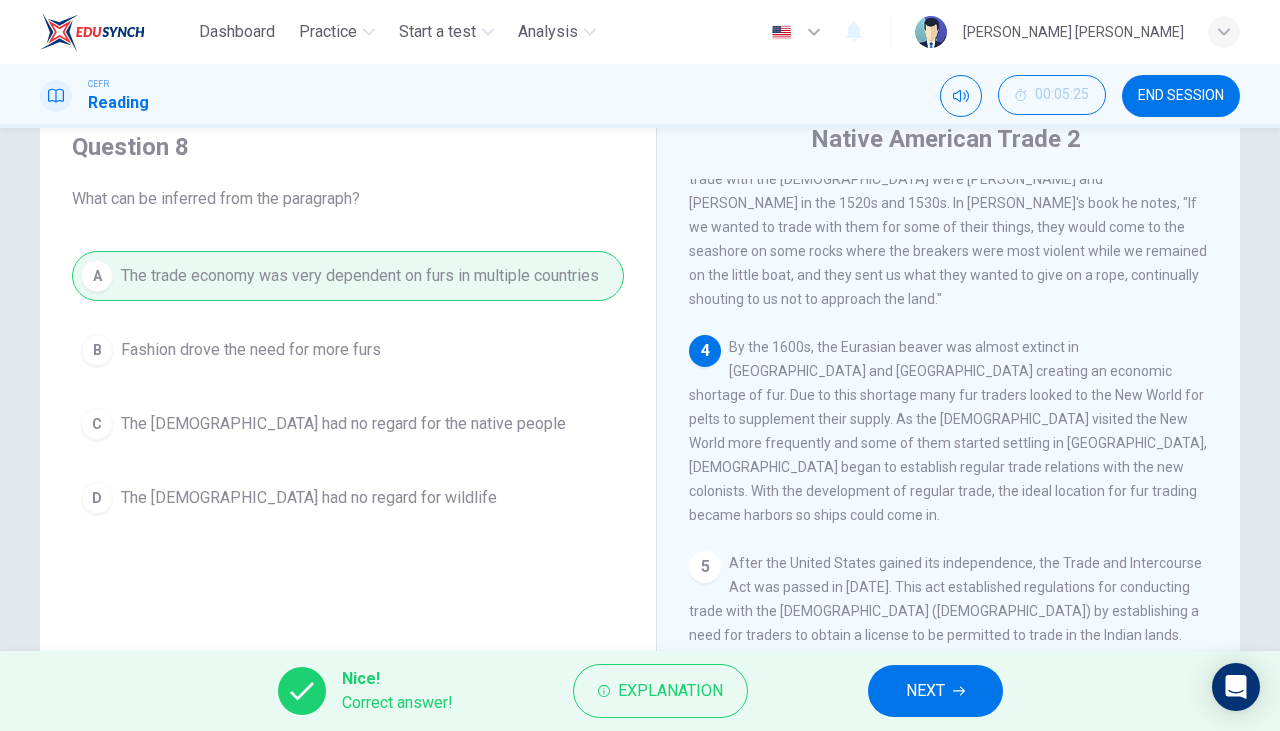 click 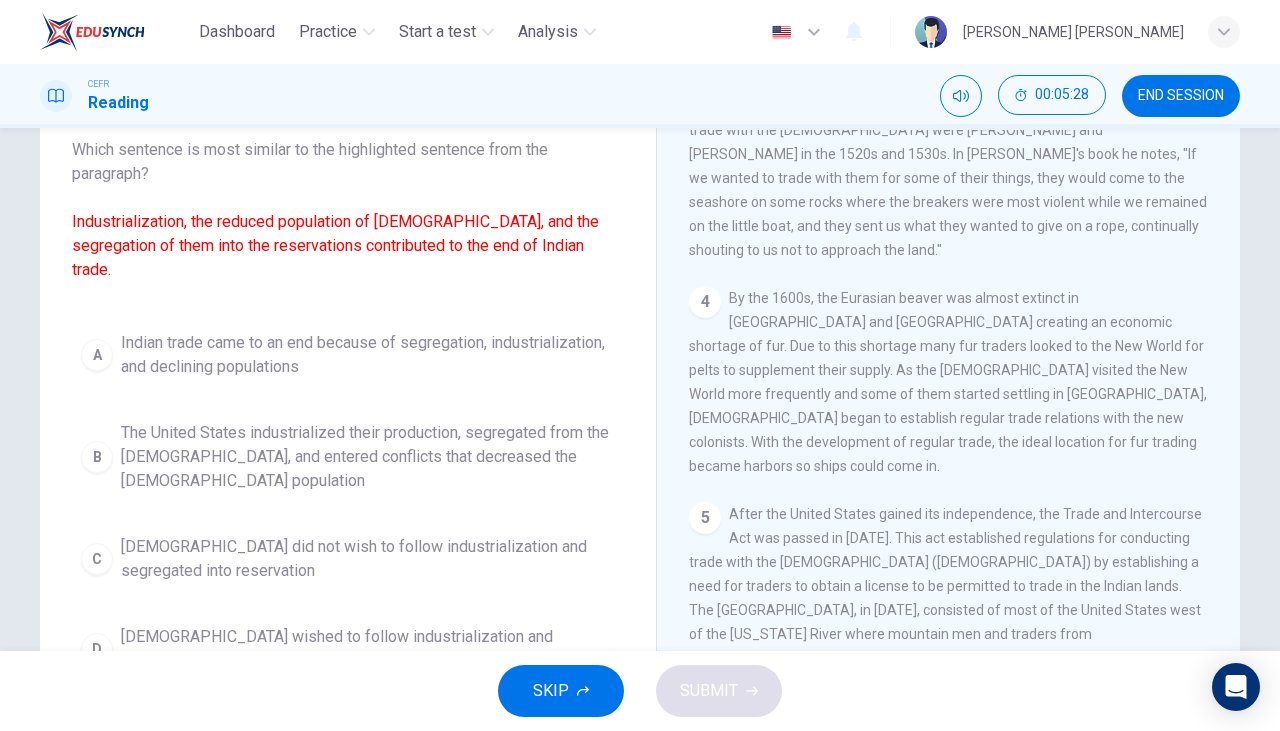 scroll, scrollTop: 128, scrollLeft: 0, axis: vertical 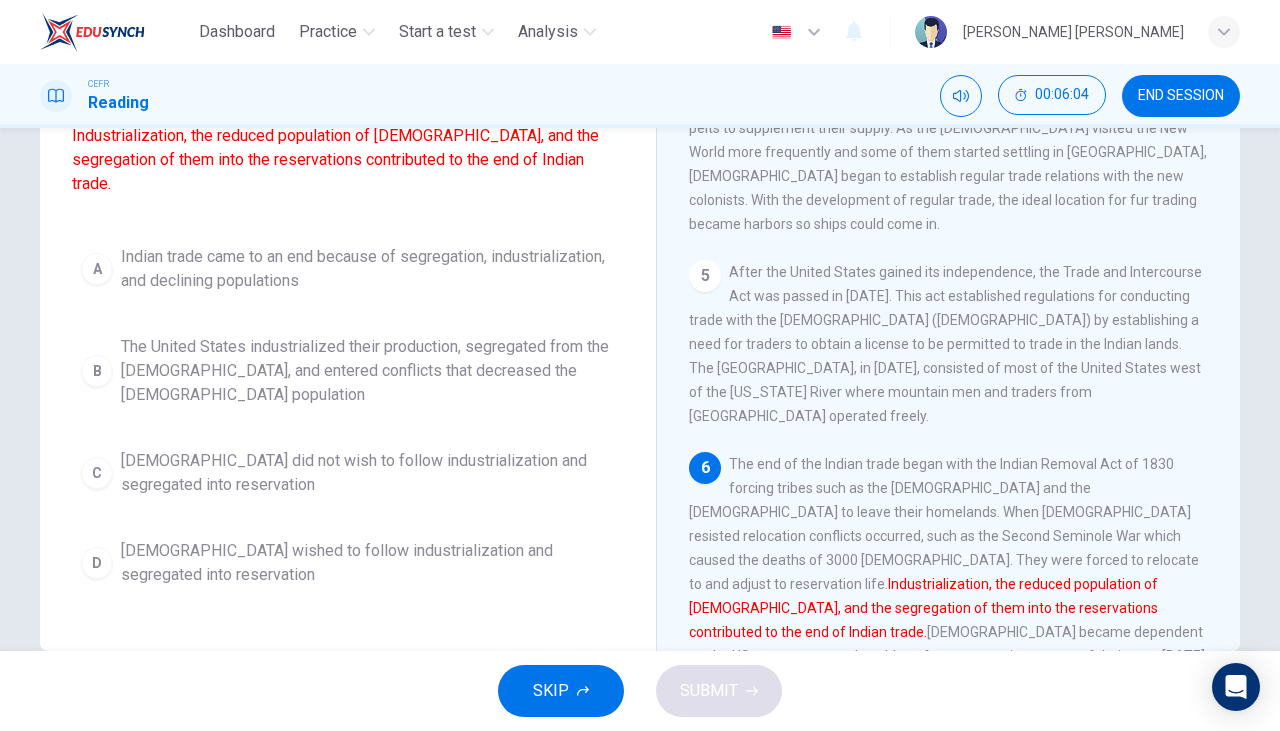 click on "A" at bounding box center [97, 269] 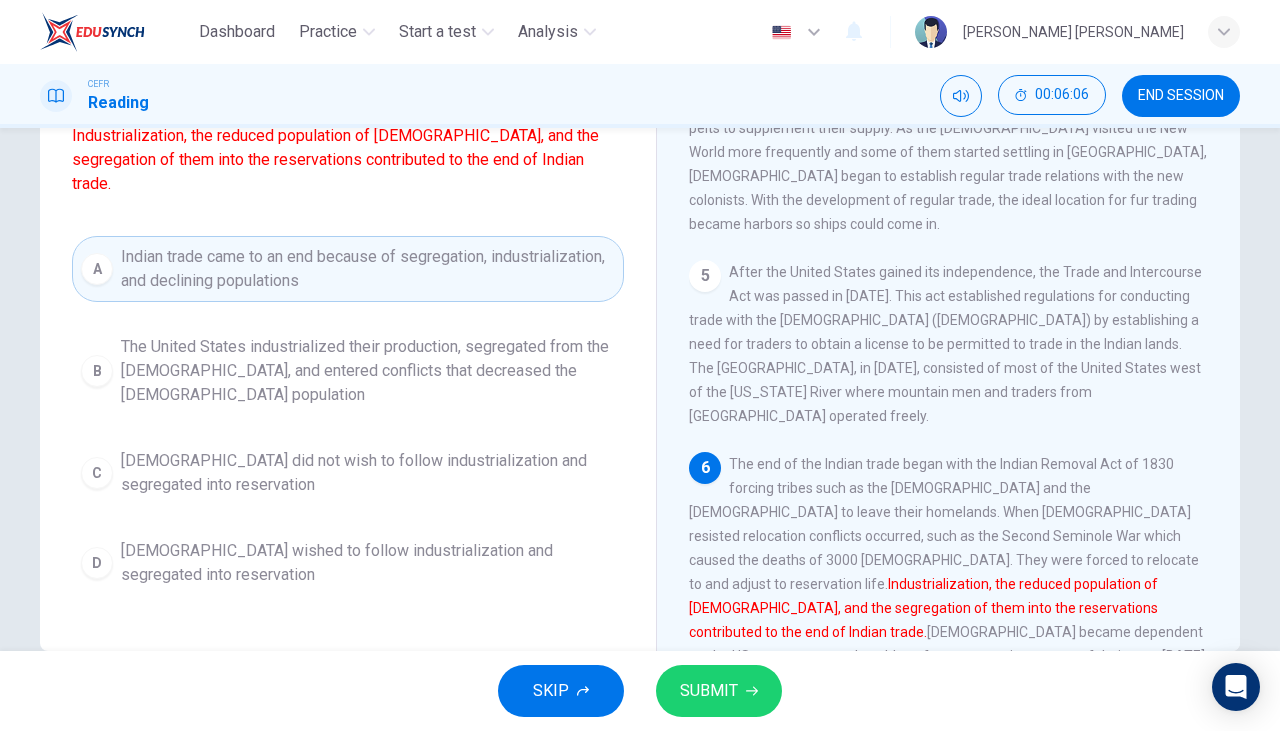 click 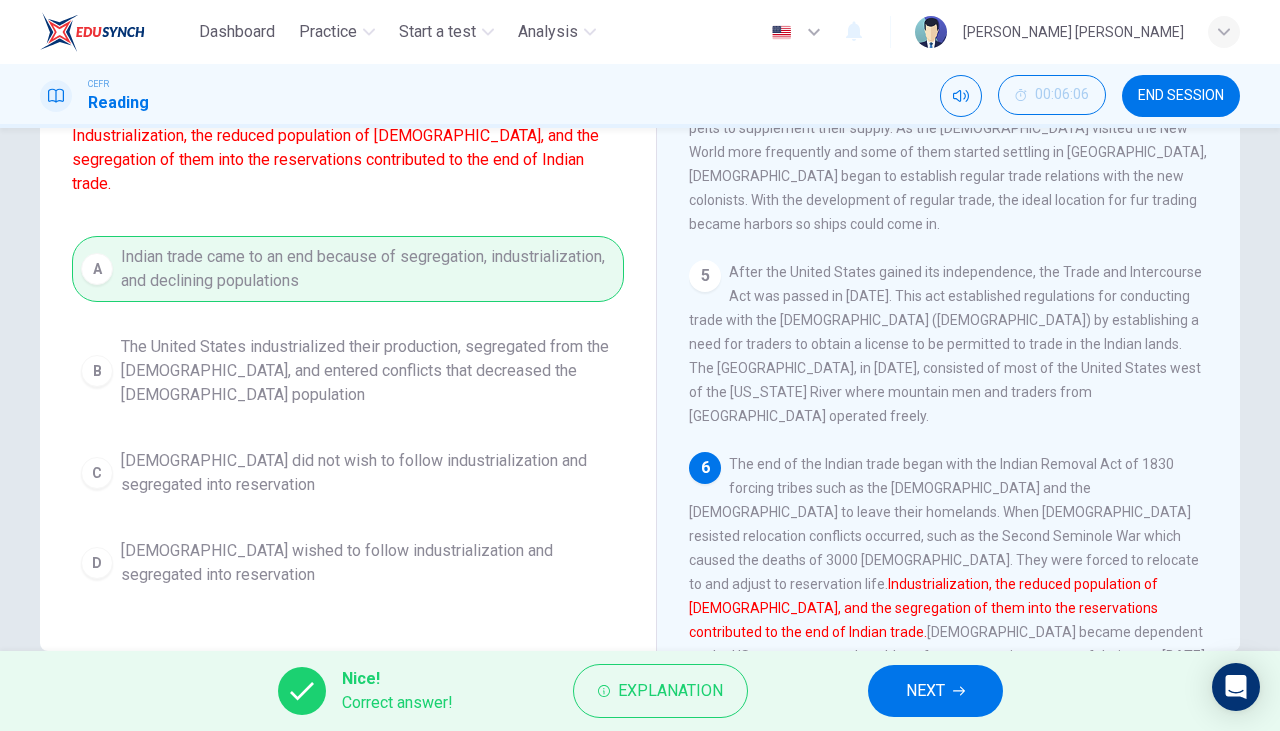 click on "NEXT" at bounding box center (925, 691) 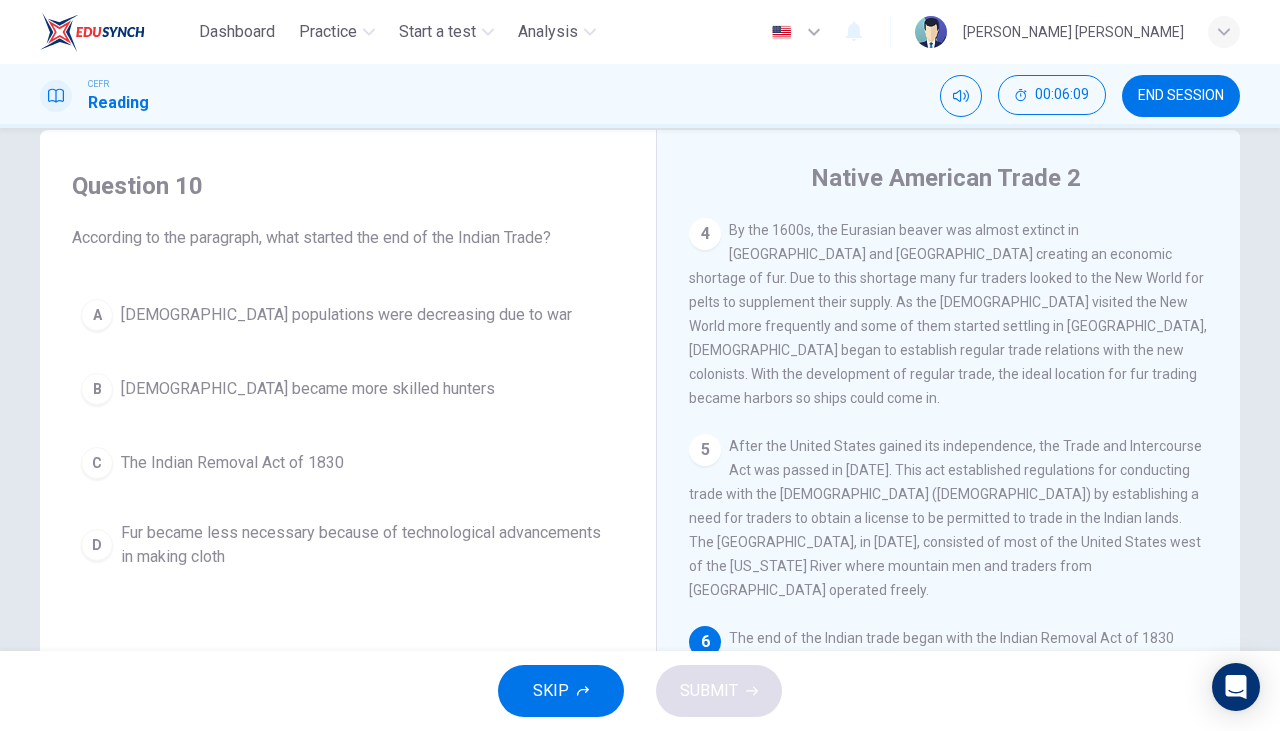 scroll, scrollTop: 38, scrollLeft: 0, axis: vertical 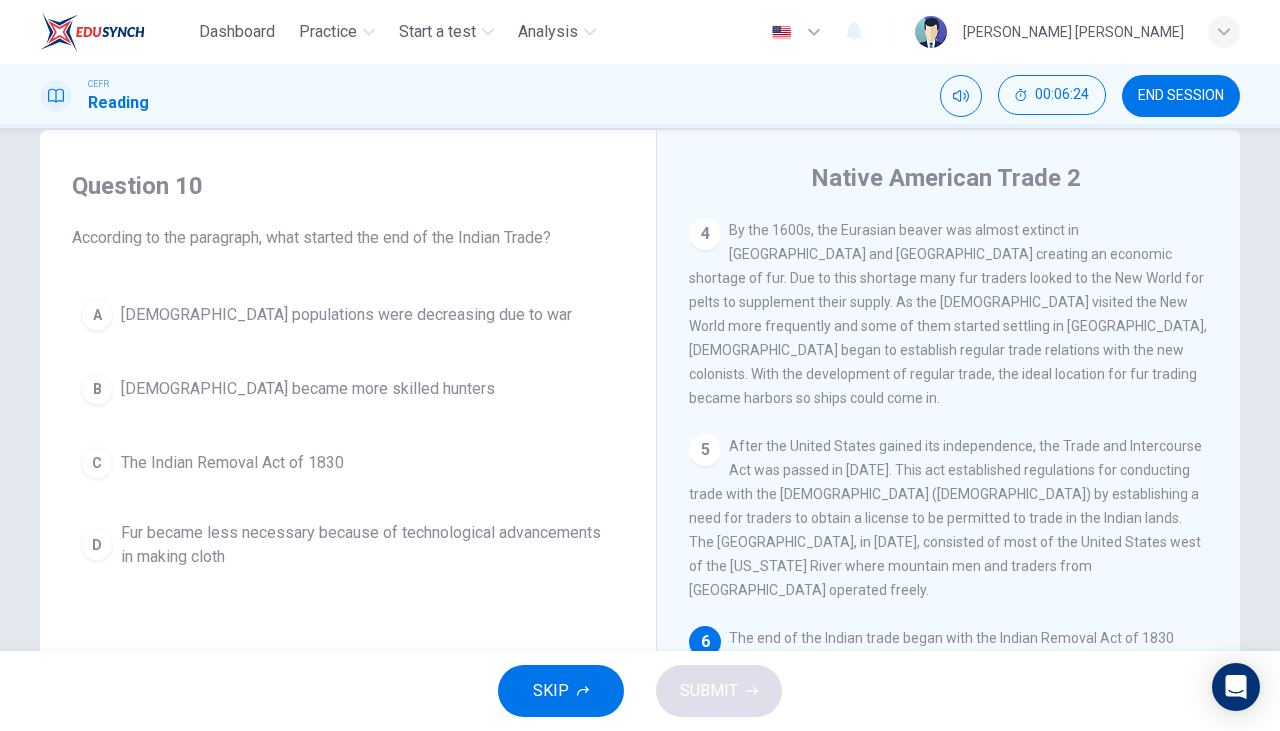 click on "The Indian Removal Act of 1830" at bounding box center (232, 463) 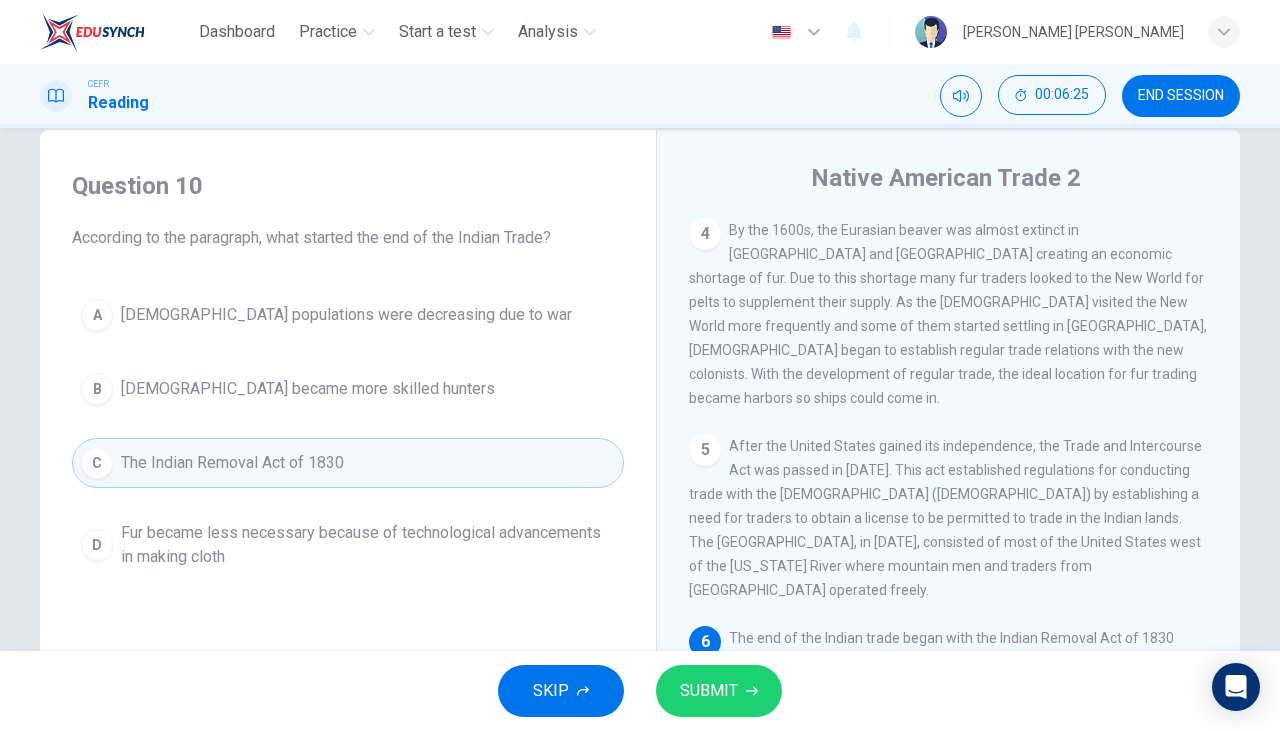 click on "SUBMIT" at bounding box center (709, 691) 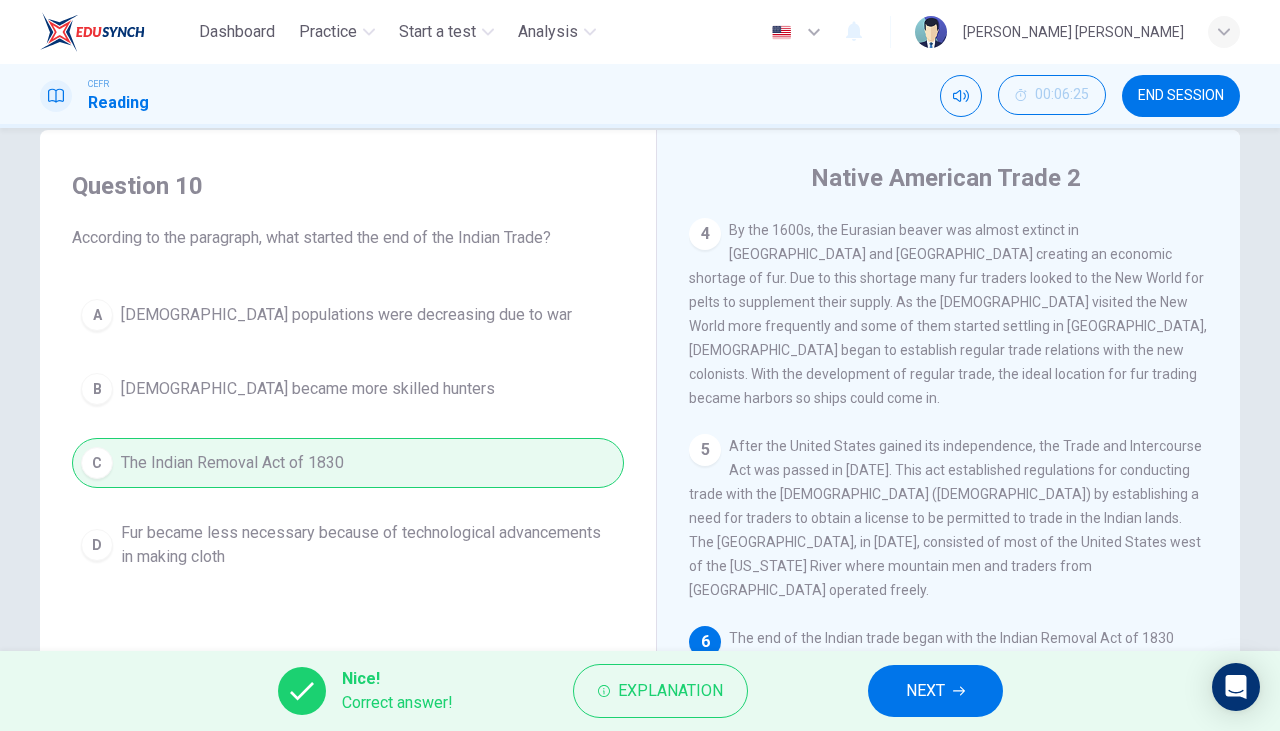 click on "NEXT" at bounding box center (925, 691) 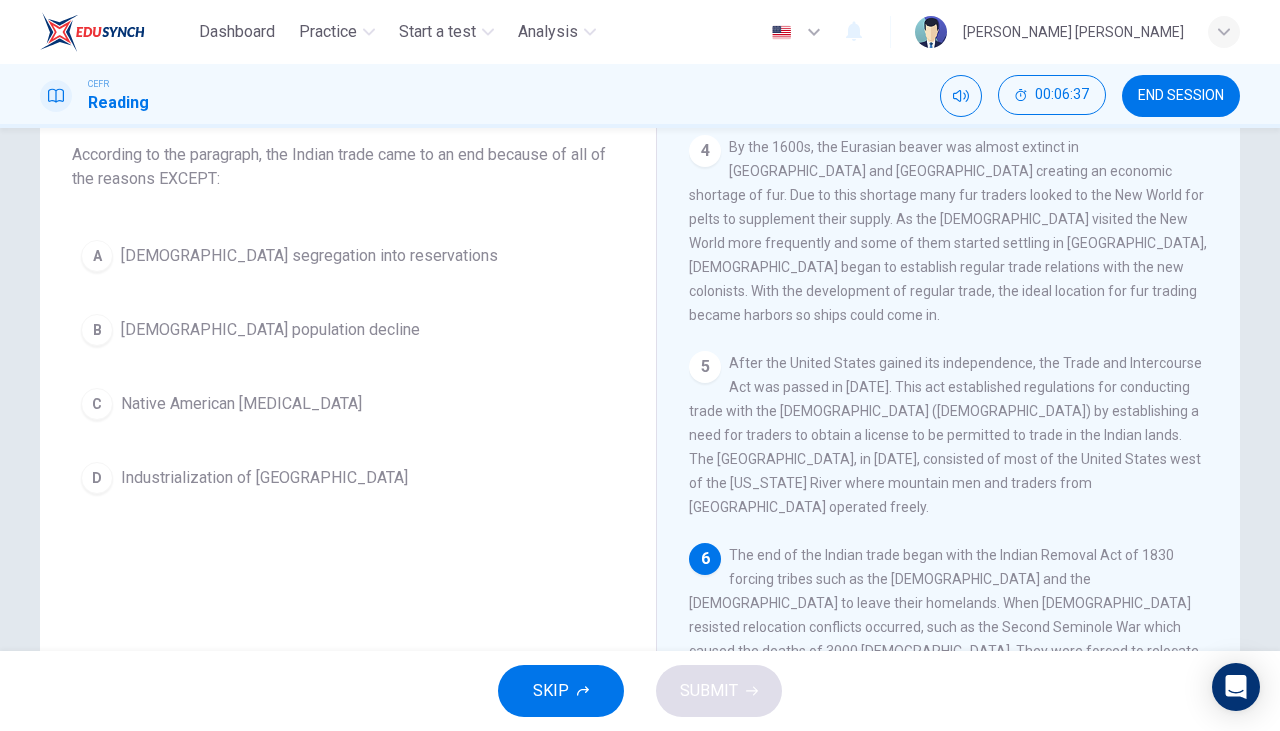 scroll, scrollTop: 119, scrollLeft: 0, axis: vertical 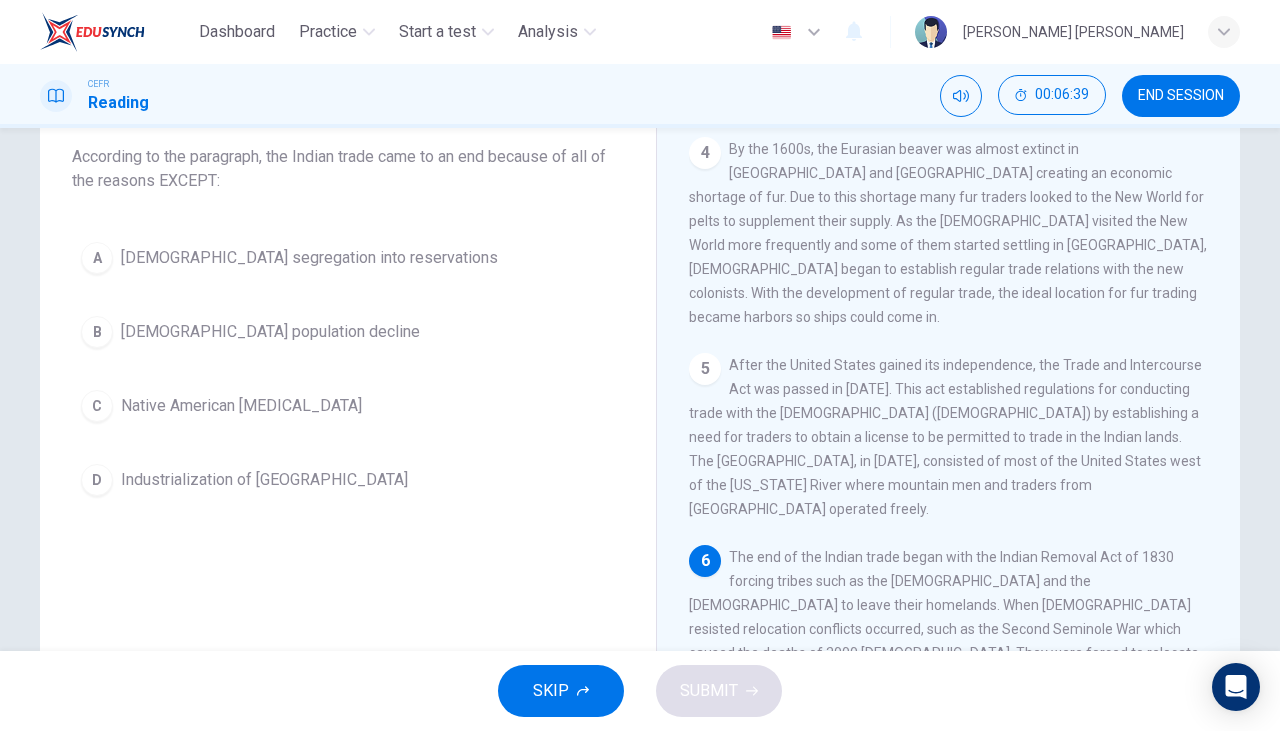 click on "C [DEMOGRAPHIC_DATA] [MEDICAL_DATA]" at bounding box center [348, 406] 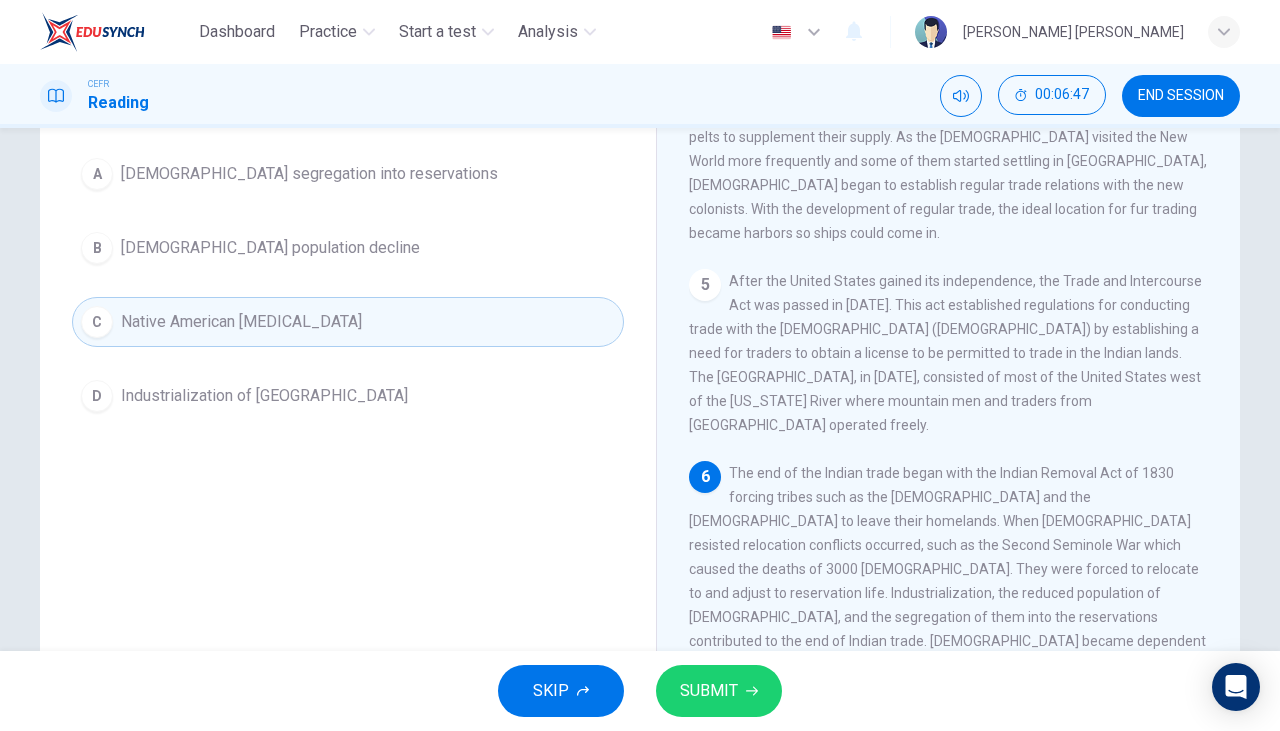 scroll, scrollTop: 204, scrollLeft: 0, axis: vertical 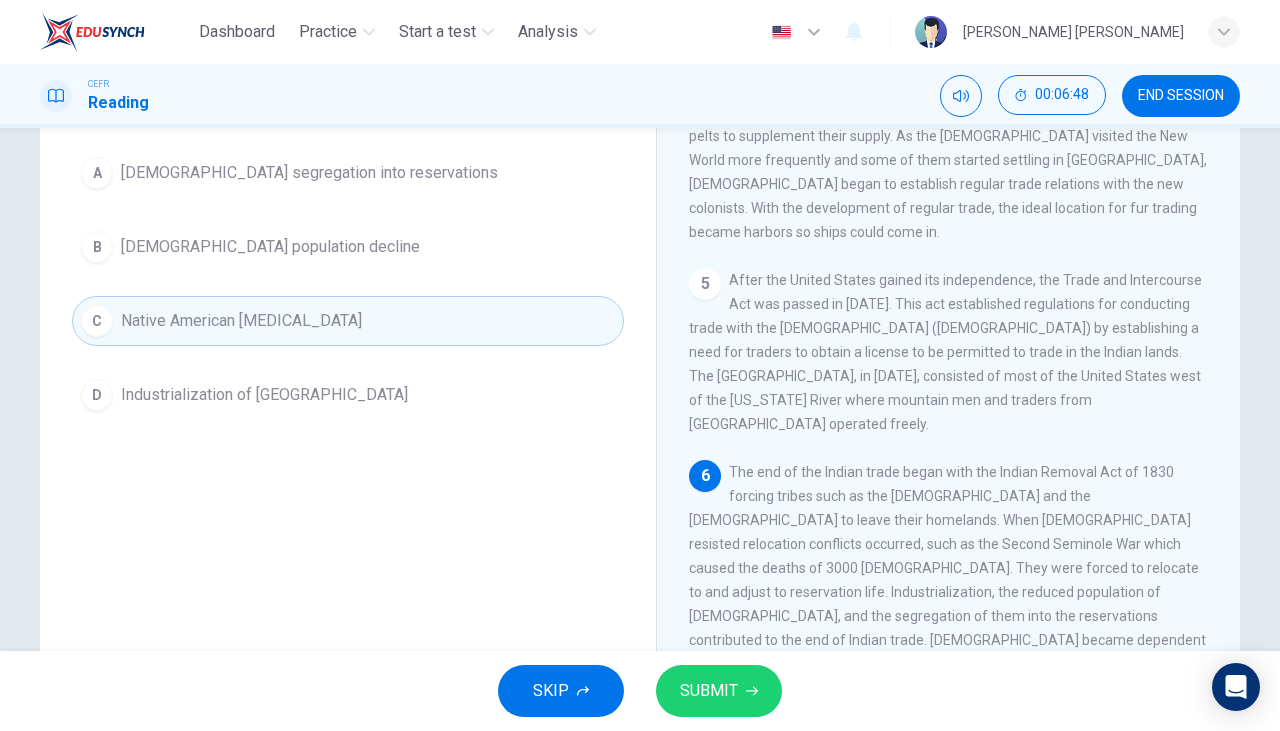 click on "SUBMIT" at bounding box center (709, 691) 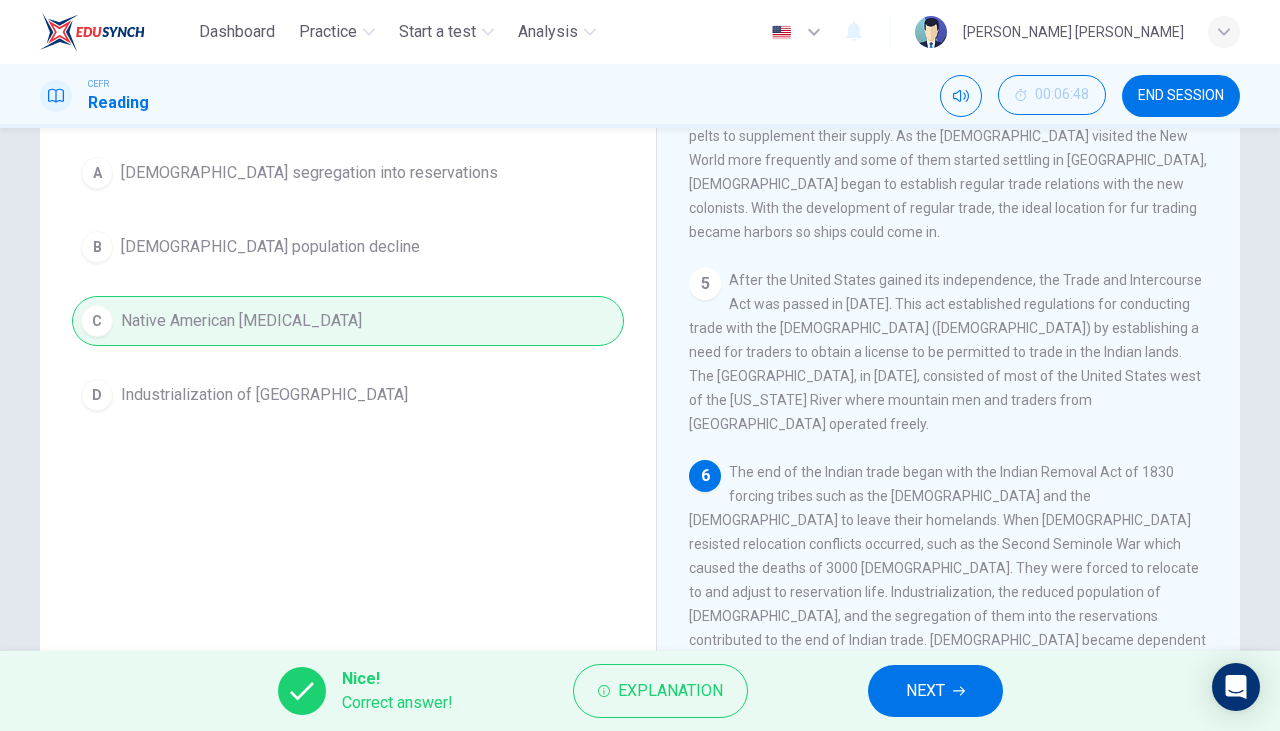 click on "NEXT" at bounding box center [925, 691] 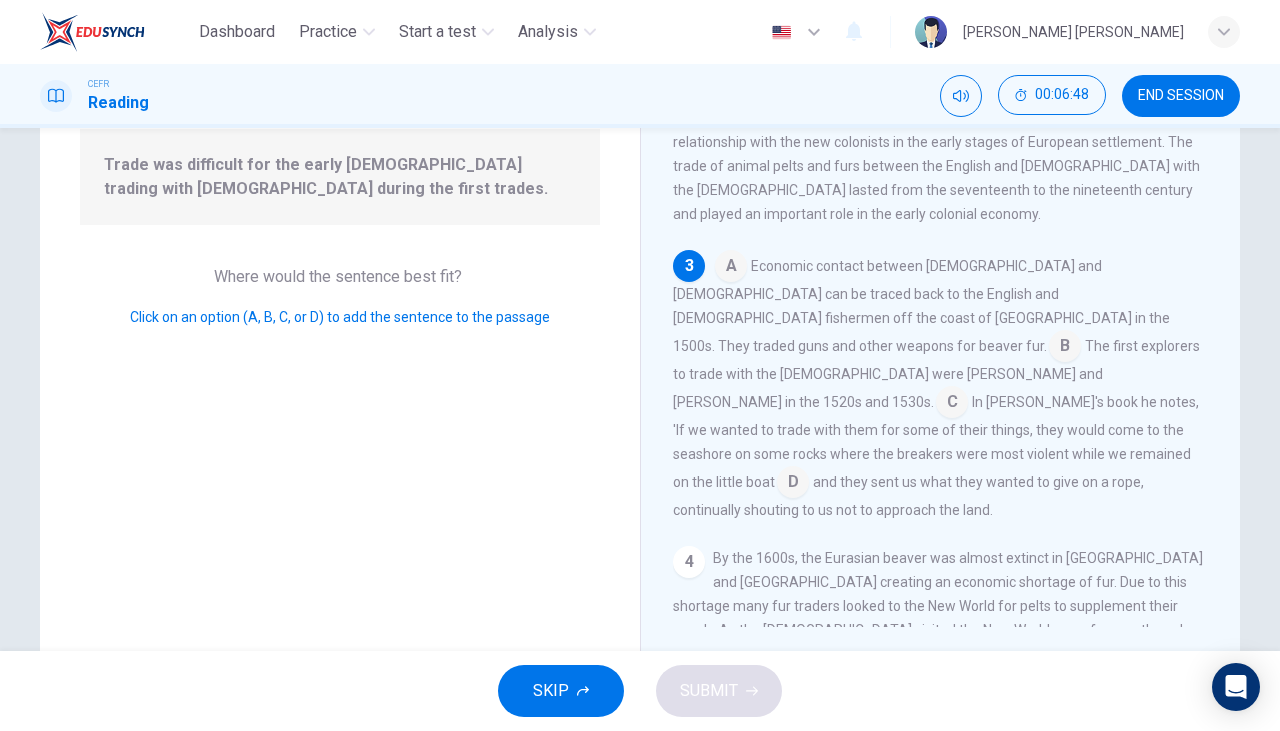 scroll, scrollTop: 291, scrollLeft: 0, axis: vertical 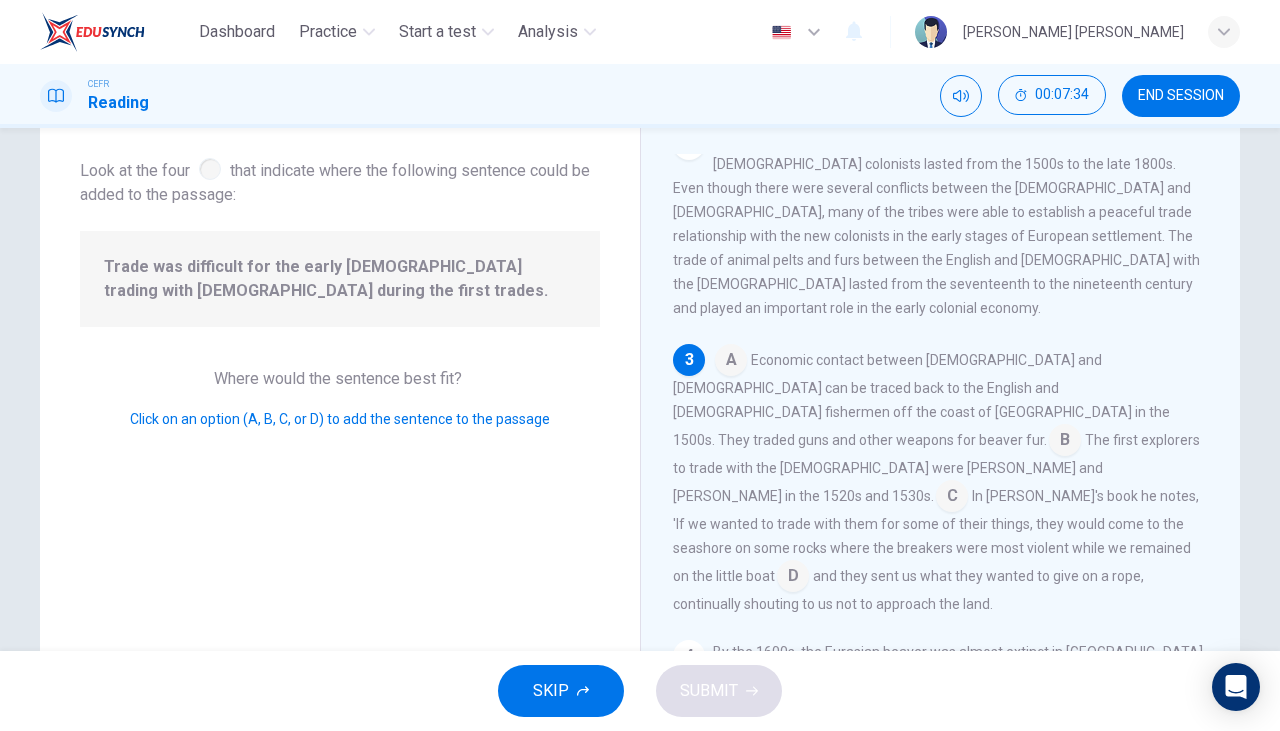 click at bounding box center [952, 498] 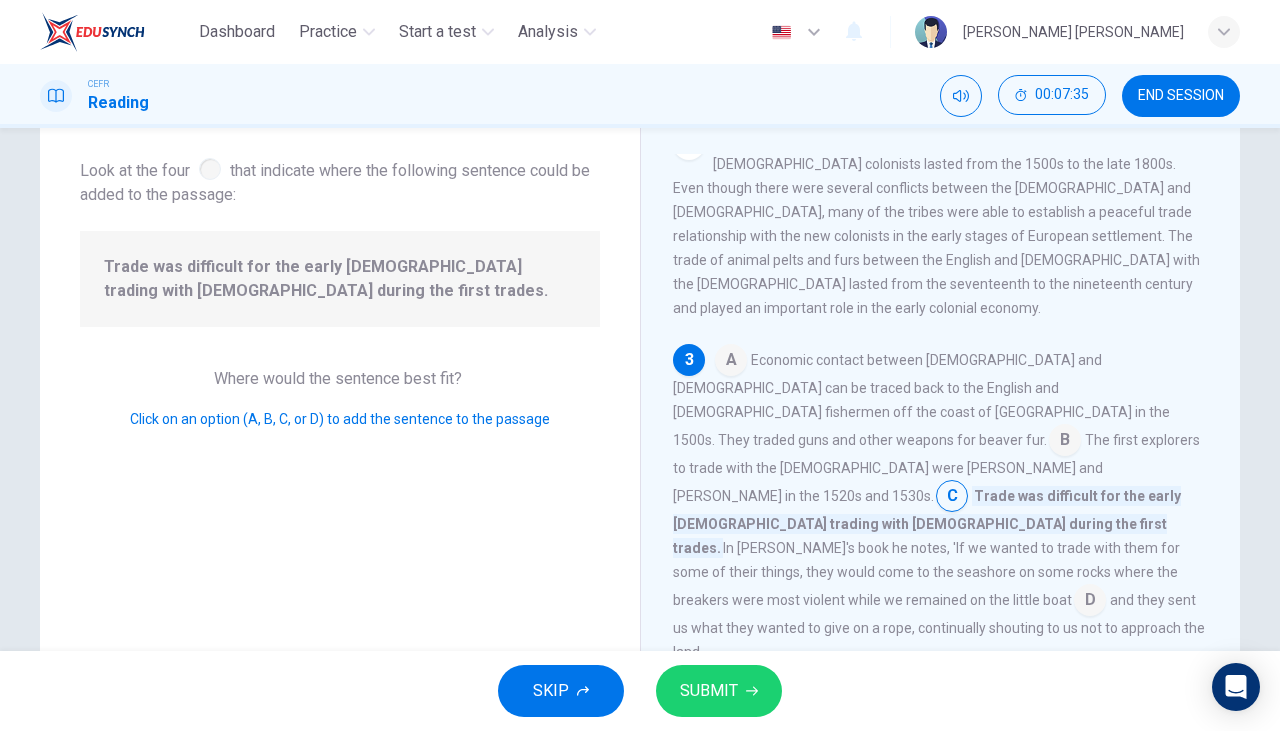 click 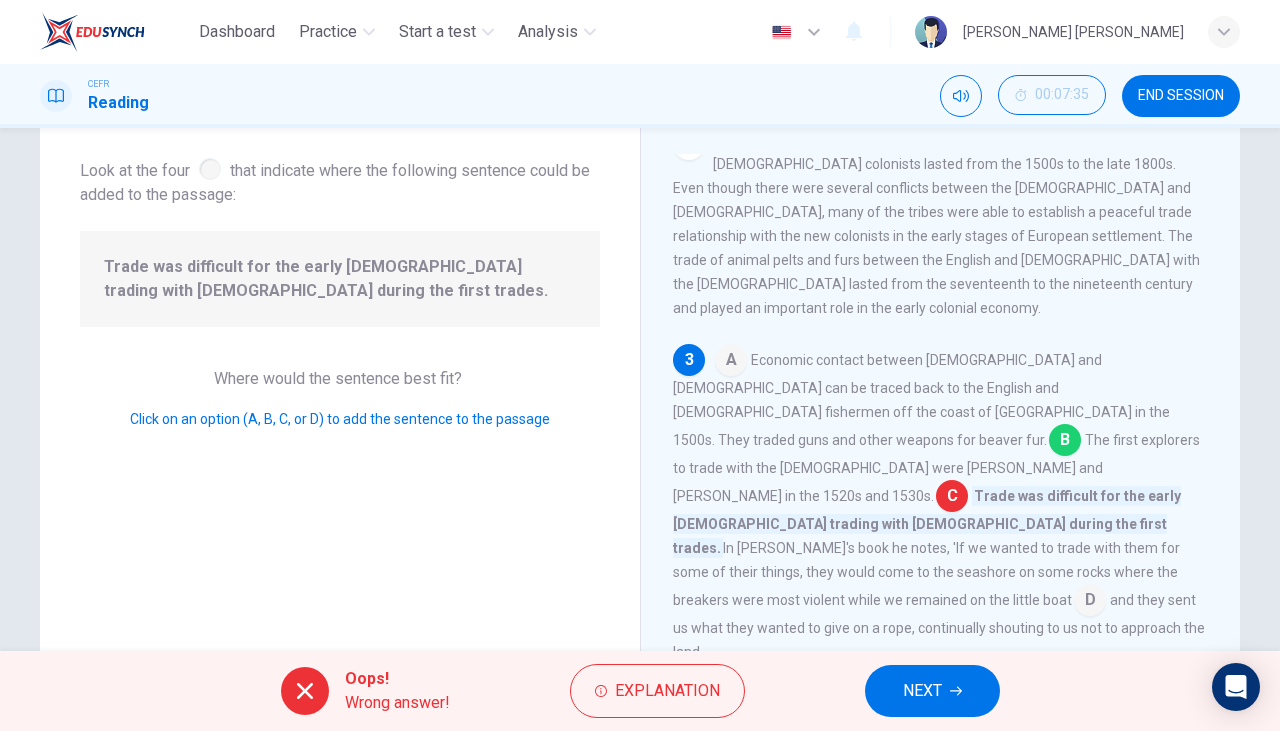 click 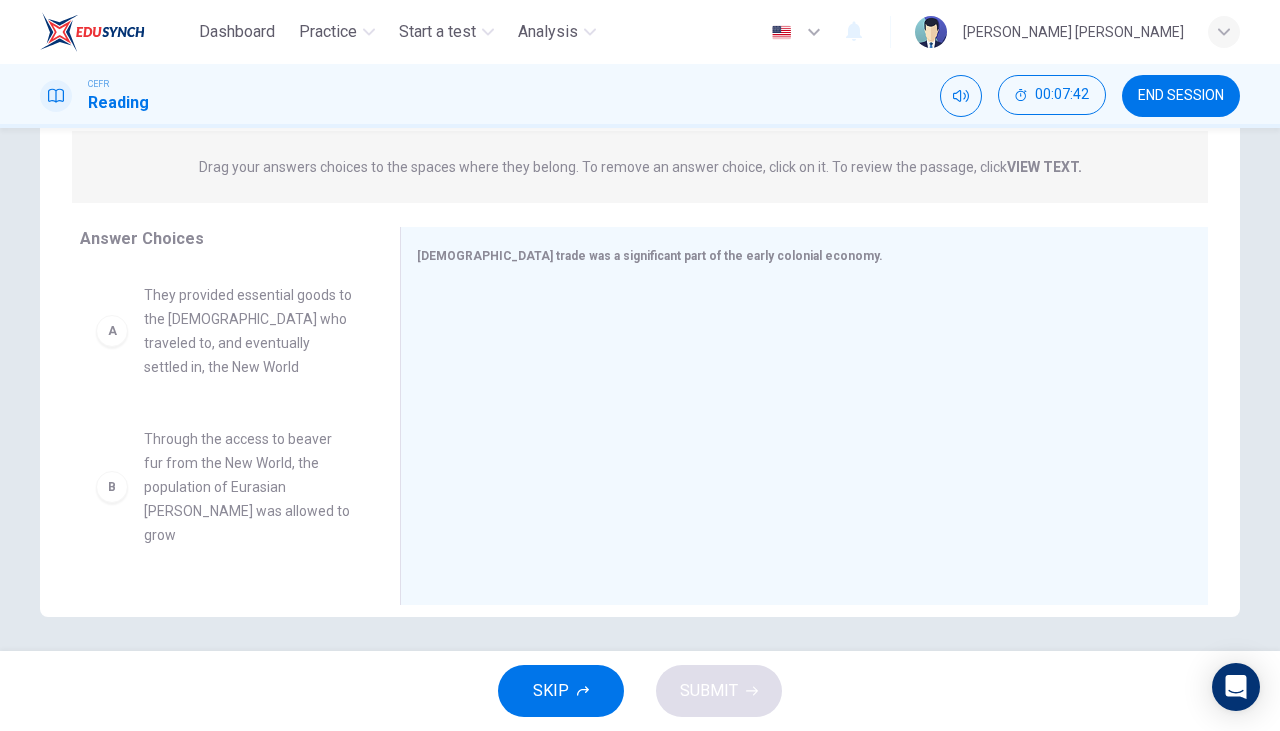 scroll, scrollTop: 252, scrollLeft: 0, axis: vertical 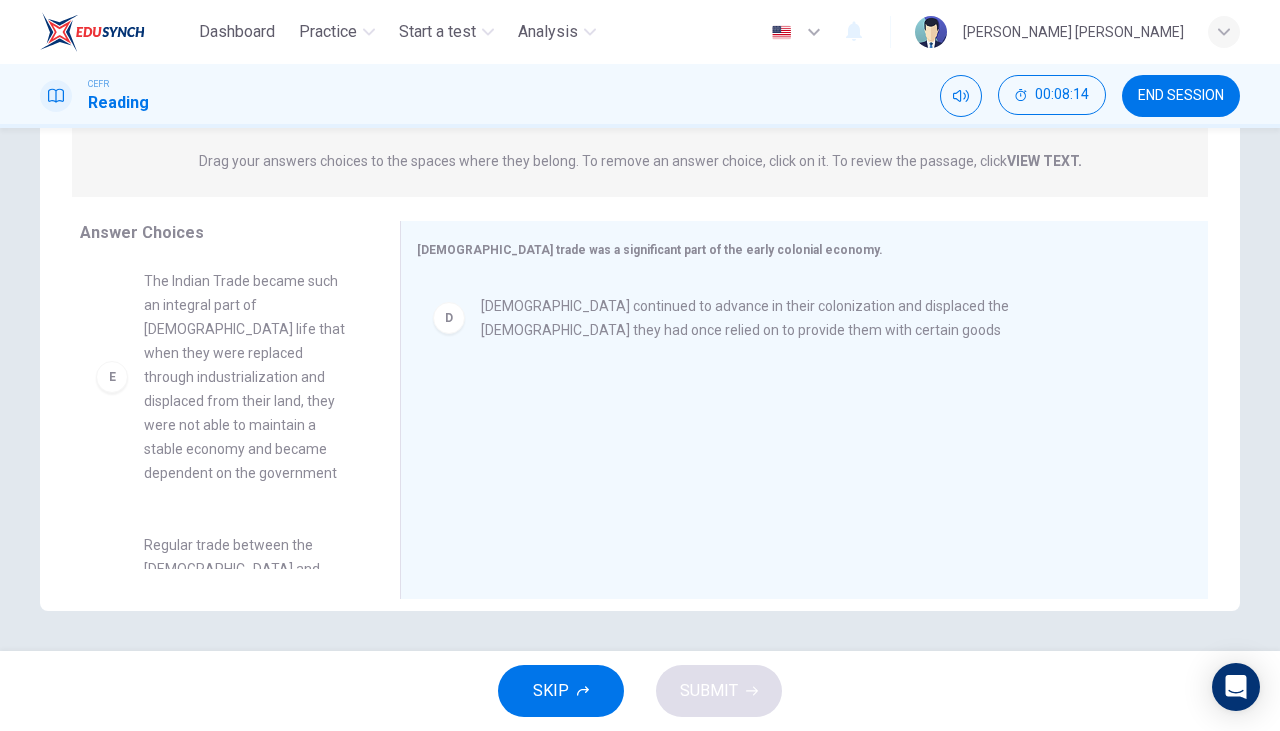 click on "The Indian Trade became such an integral part of [DEMOGRAPHIC_DATA] life that when they were replaced through industrialization and displaced from their land, they were not able to maintain a stable economy and became dependent on the government" at bounding box center (248, 377) 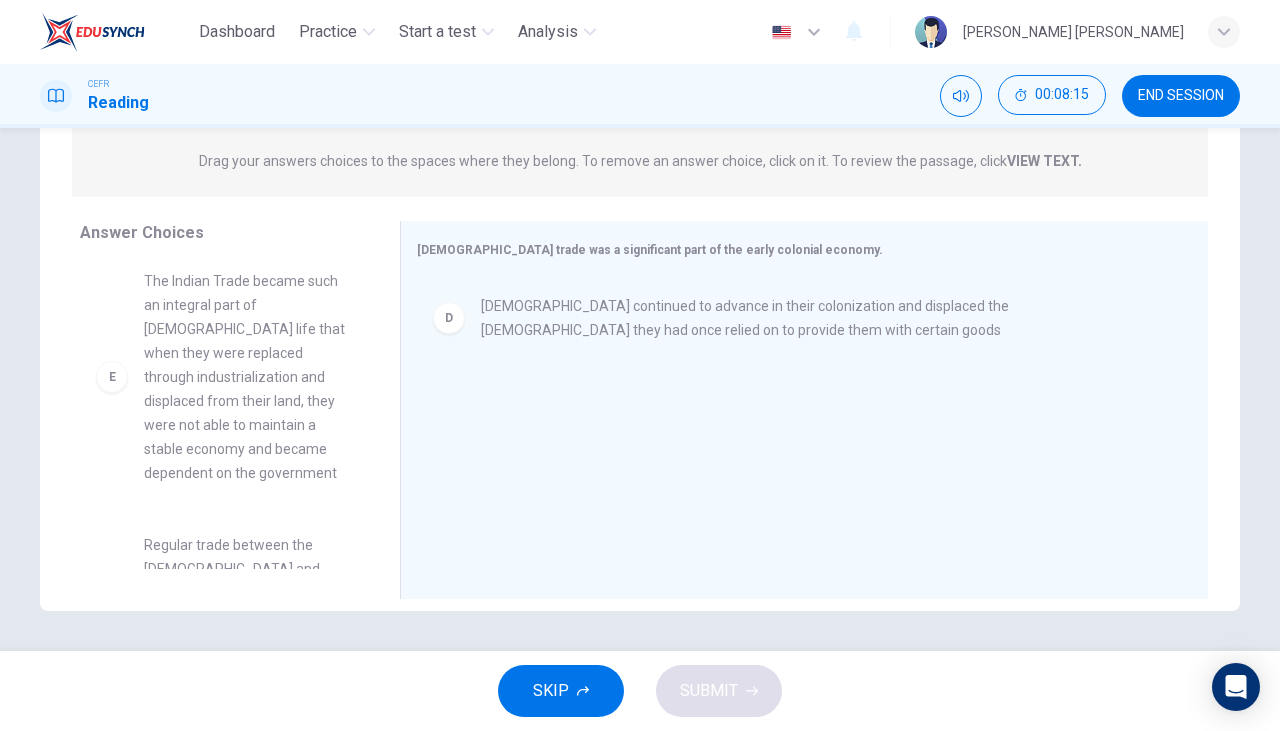 scroll, scrollTop: 564, scrollLeft: 0, axis: vertical 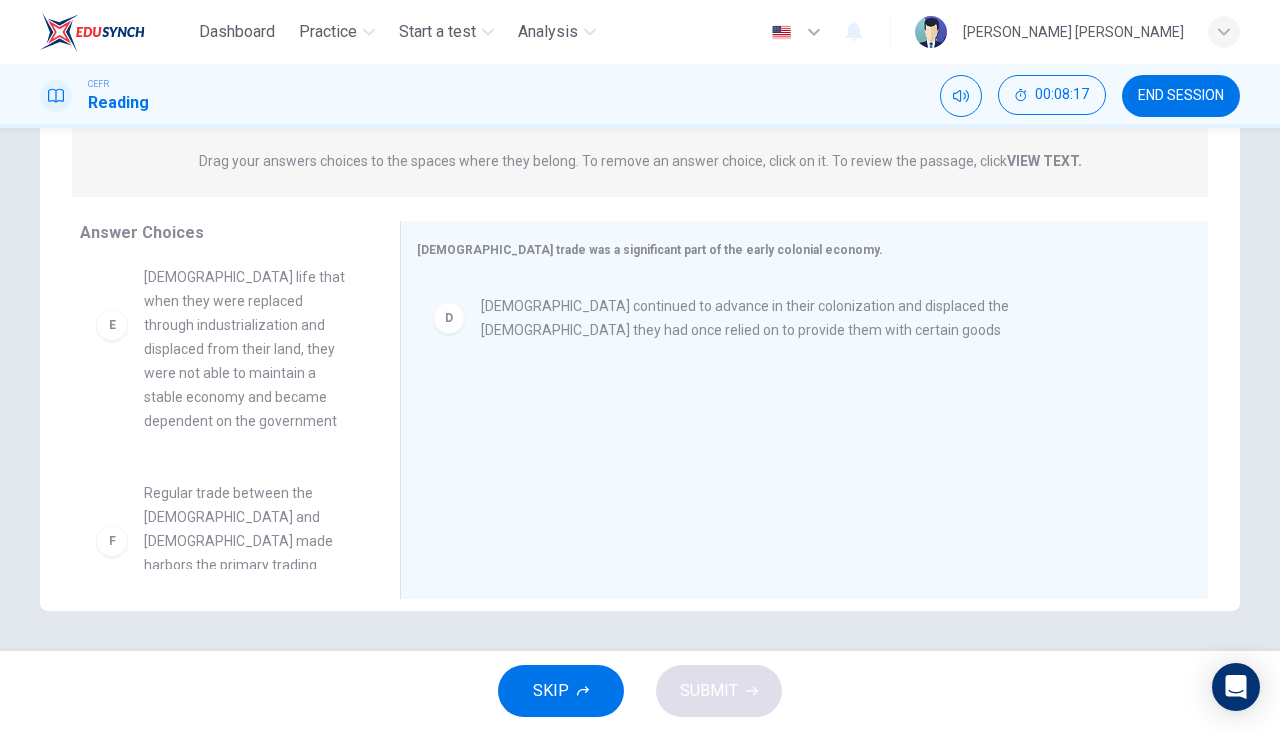click on "The Indian Trade became such an integral part of [DEMOGRAPHIC_DATA] life that when they were replaced through industrialization and displaced from their land, they were not able to maintain a stable economy and became dependent on the government" at bounding box center (248, 325) 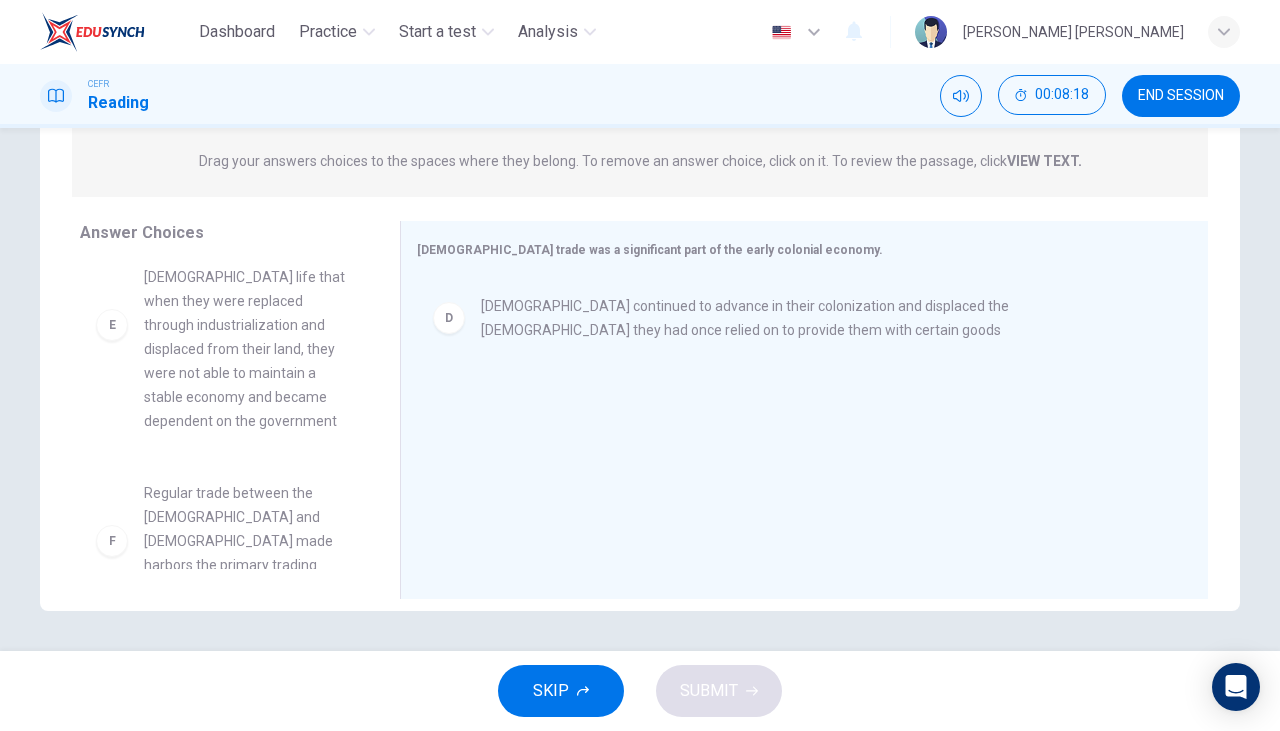 click on "The Indian Trade became such an integral part of [DEMOGRAPHIC_DATA] life that when they were replaced through industrialization and displaced from their land, they were not able to maintain a stable economy and became dependent on the government" at bounding box center [248, 325] 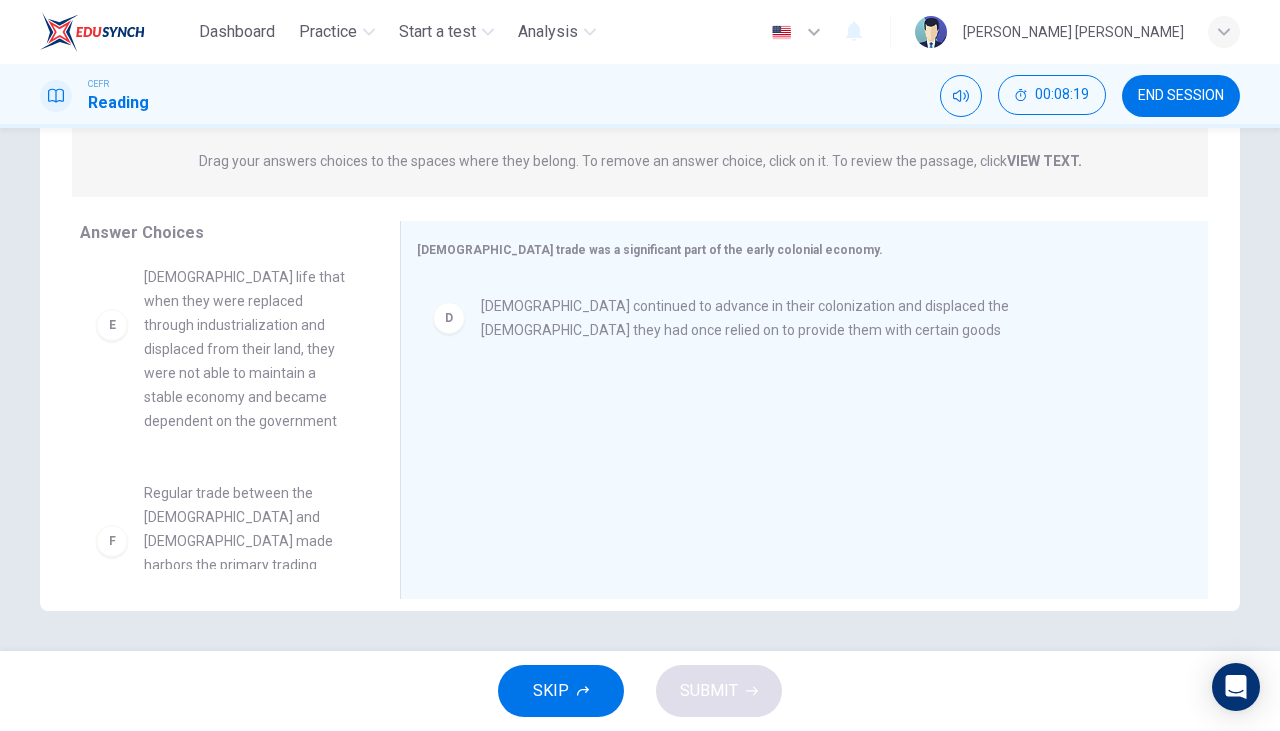 click on "The Indian Trade became such an integral part of [DEMOGRAPHIC_DATA] life that when they were replaced through industrialization and displaced from their land, they were not able to maintain a stable economy and became dependent on the government" at bounding box center [248, 325] 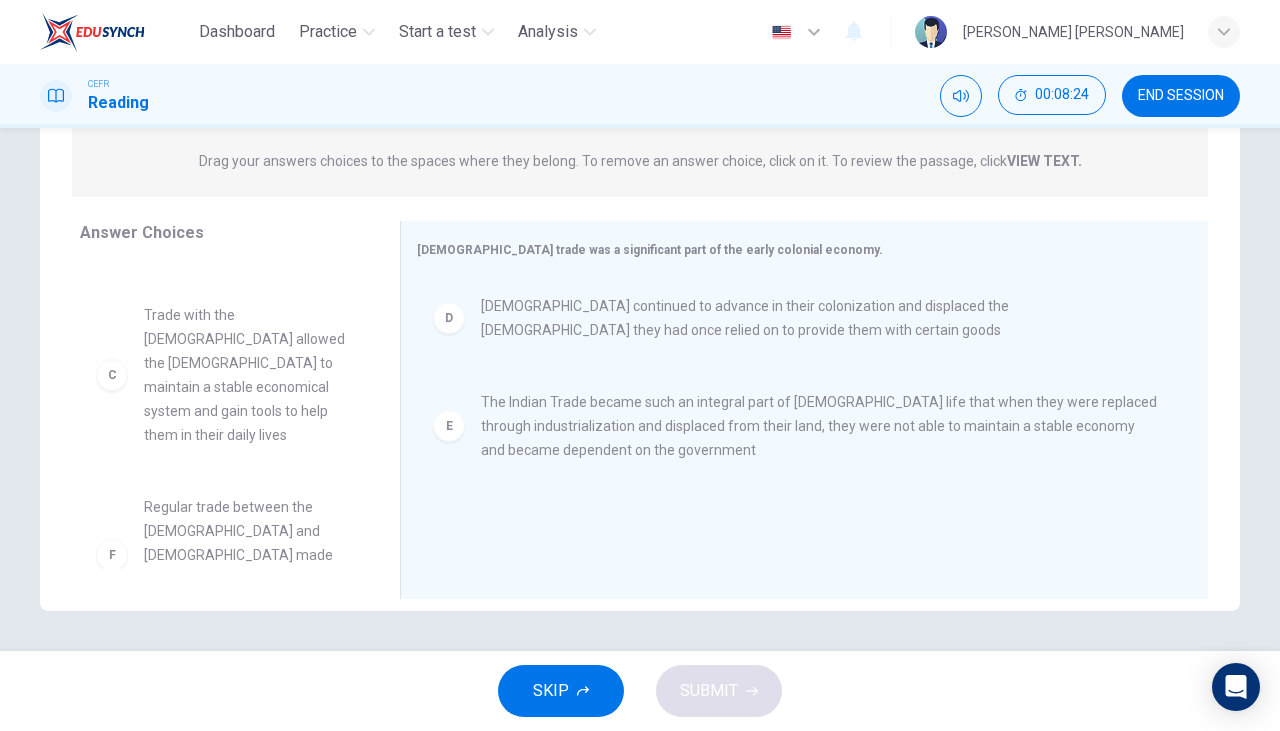 scroll, scrollTop: 300, scrollLeft: 0, axis: vertical 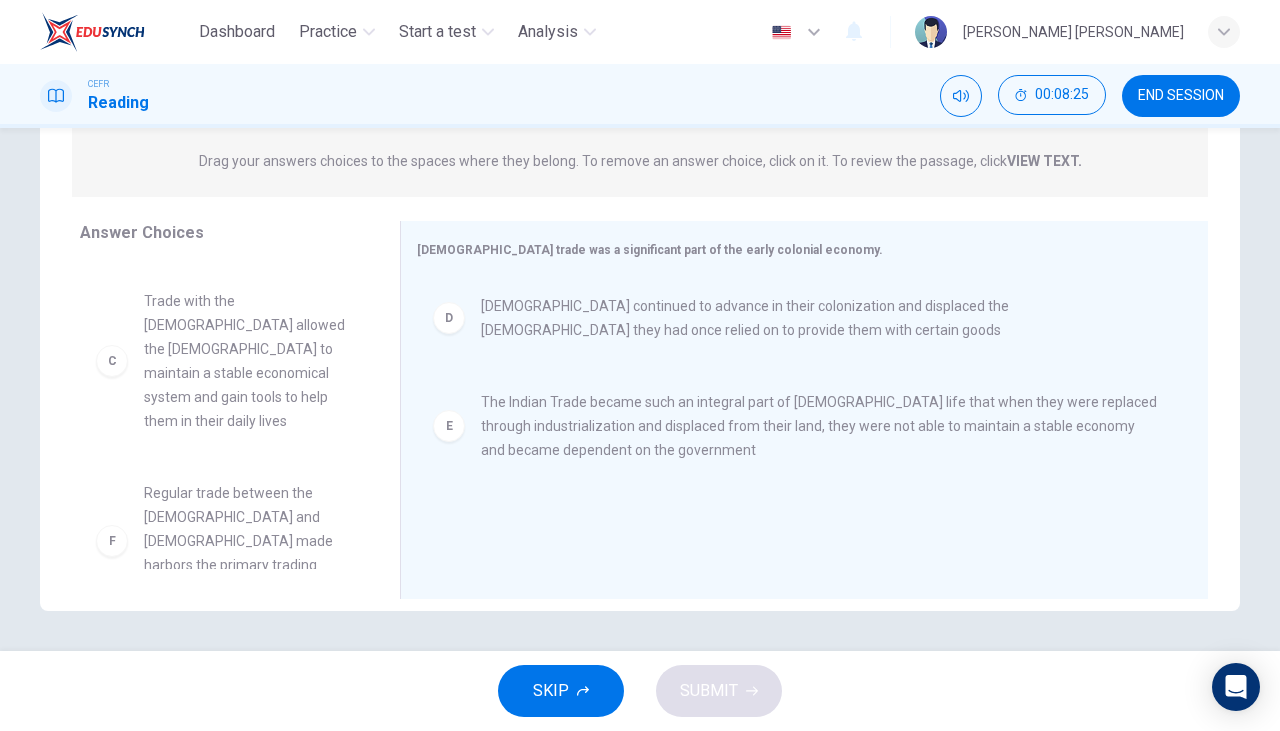 click on "Trade with the [DEMOGRAPHIC_DATA] allowed the [DEMOGRAPHIC_DATA] to maintain a stable economical system and gain tools to help them in their daily lives" at bounding box center (248, 361) 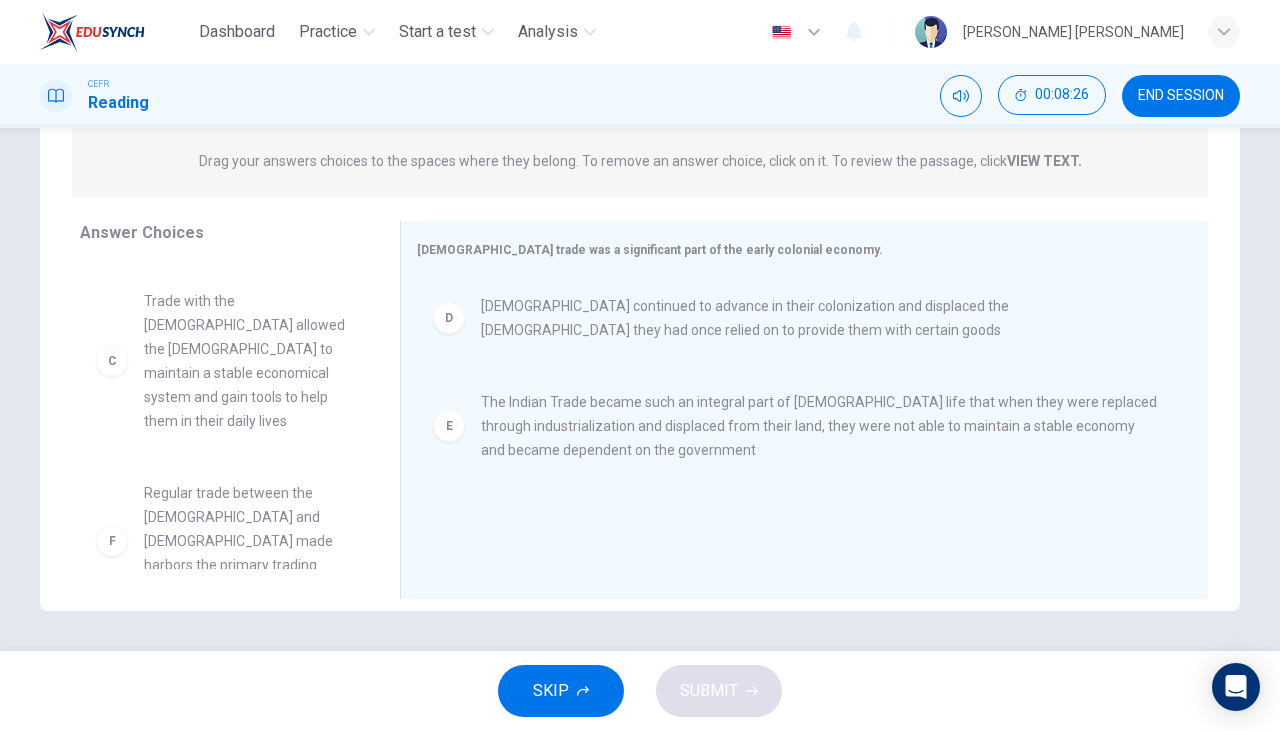 click on "Trade with the [DEMOGRAPHIC_DATA] allowed the [DEMOGRAPHIC_DATA] to maintain a stable economical system and gain tools to help them in their daily lives" at bounding box center (248, 361) 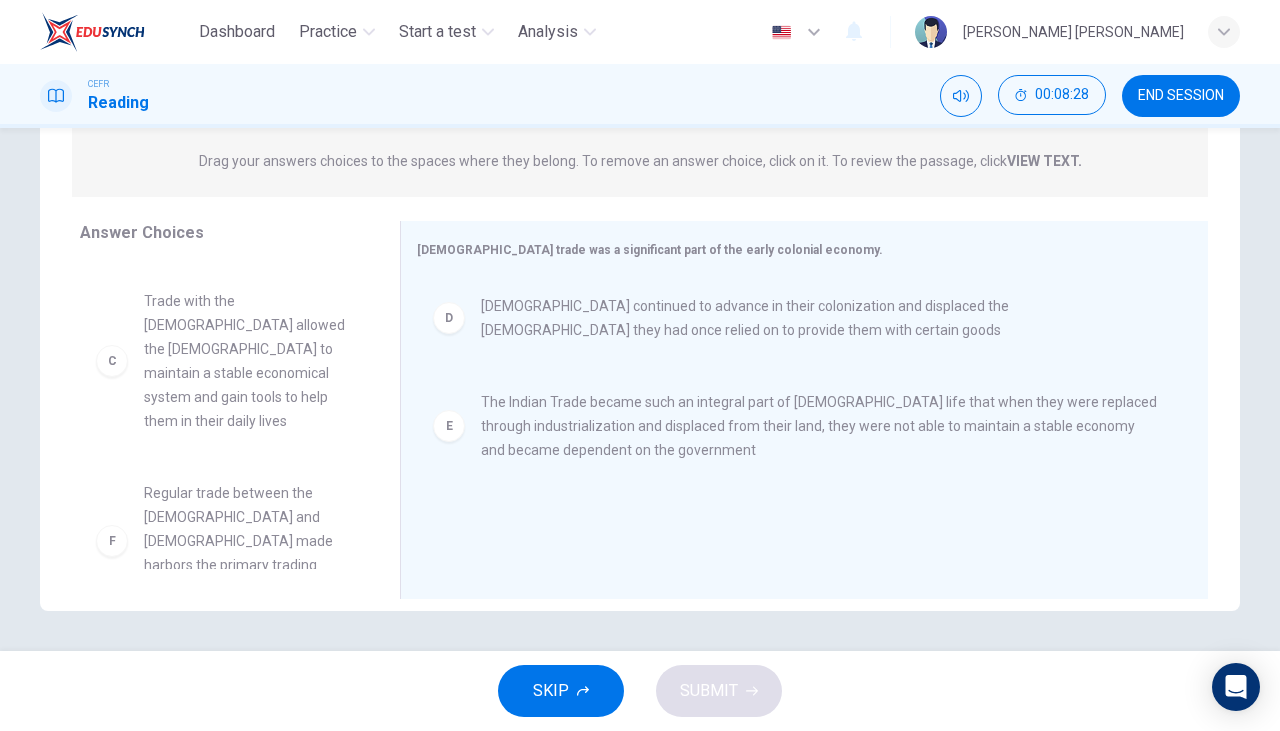 click on "Trade with the [DEMOGRAPHIC_DATA] allowed the [DEMOGRAPHIC_DATA] to maintain a stable economical system and gain tools to help them in their daily lives" at bounding box center [248, 361] 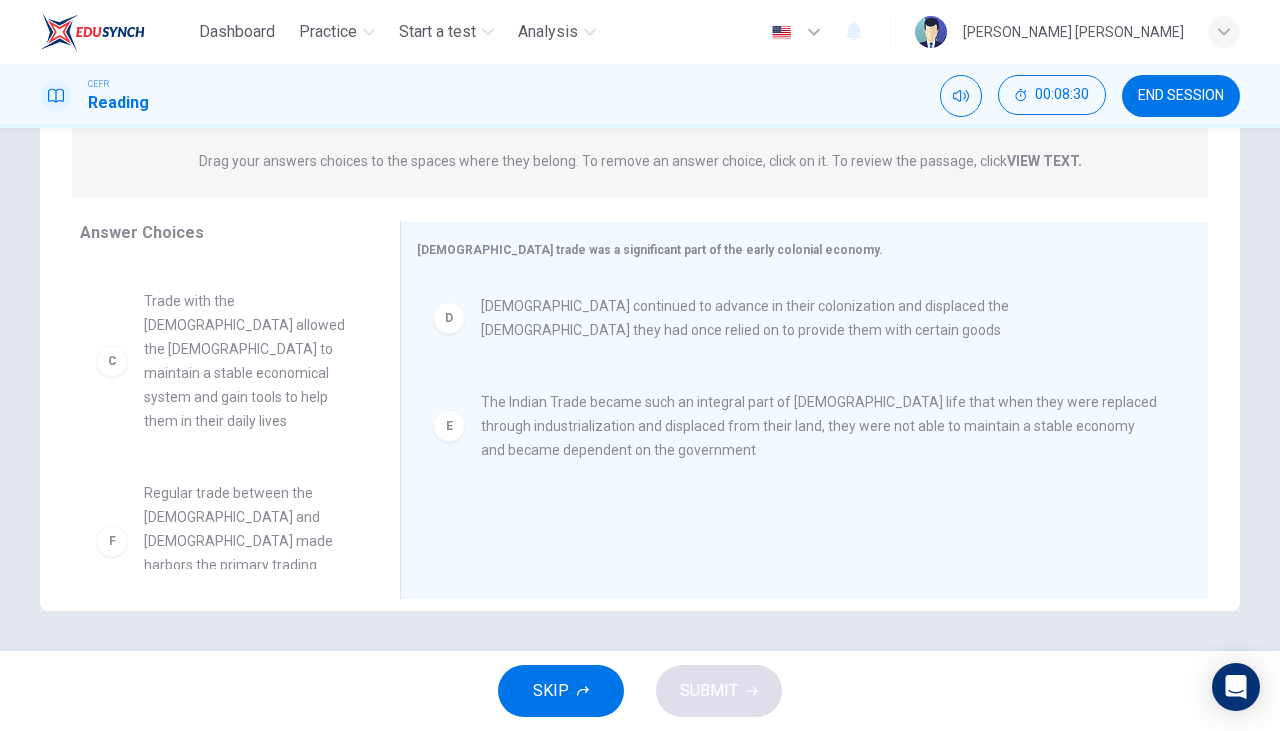 click on "Trade with the [DEMOGRAPHIC_DATA] allowed the [DEMOGRAPHIC_DATA] to maintain a stable economical system and gain tools to help them in their daily lives" at bounding box center [248, 361] 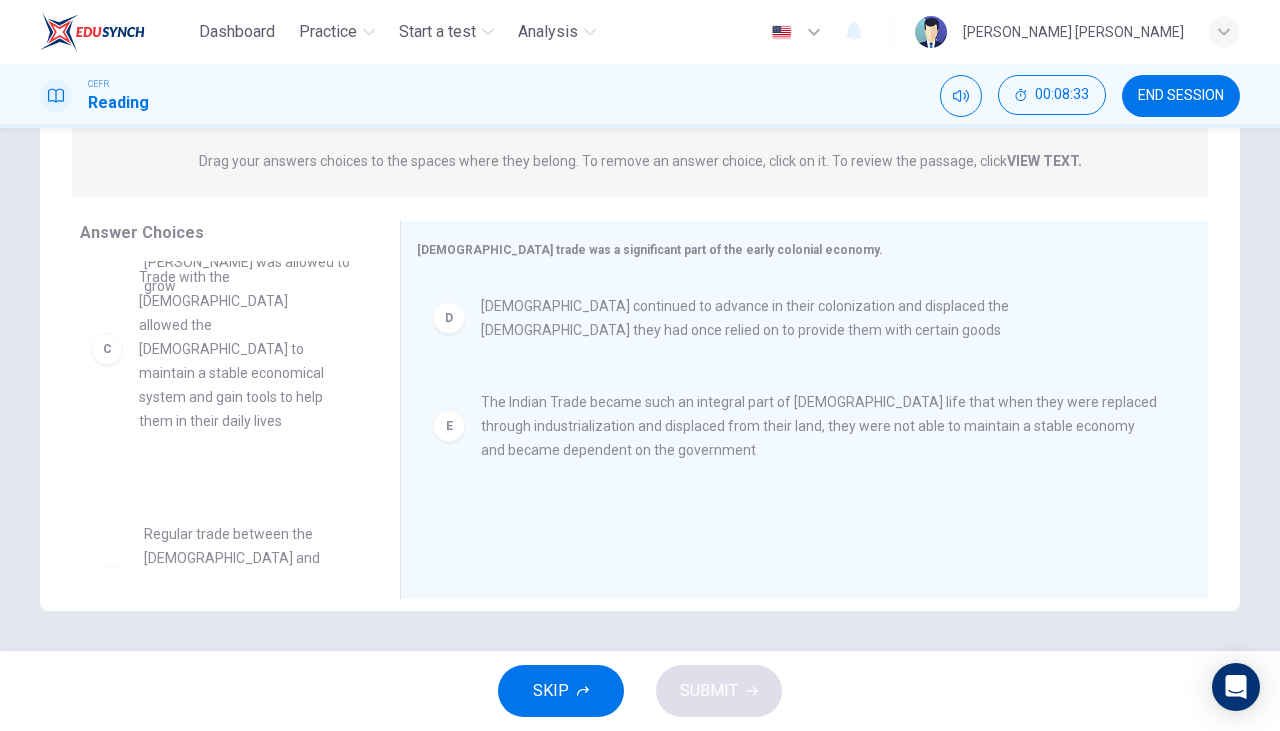 scroll, scrollTop: 242, scrollLeft: 0, axis: vertical 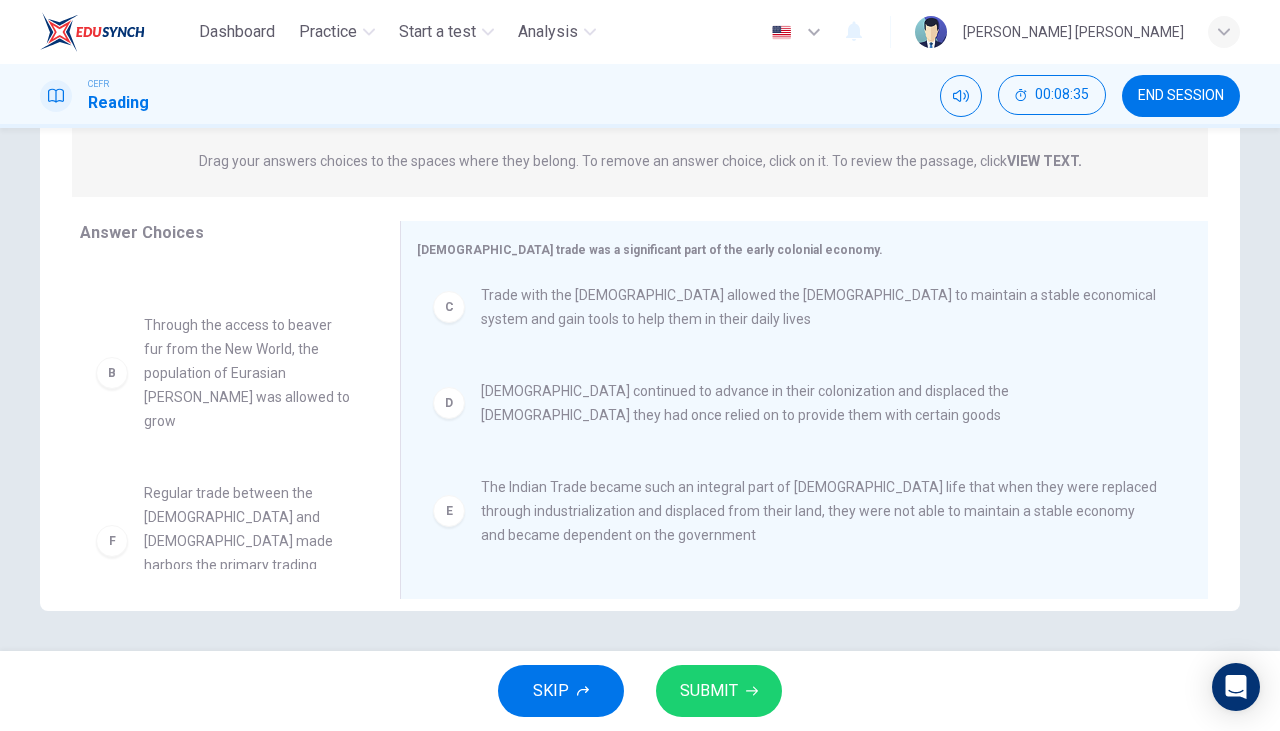 click on "SUBMIT" at bounding box center [709, 691] 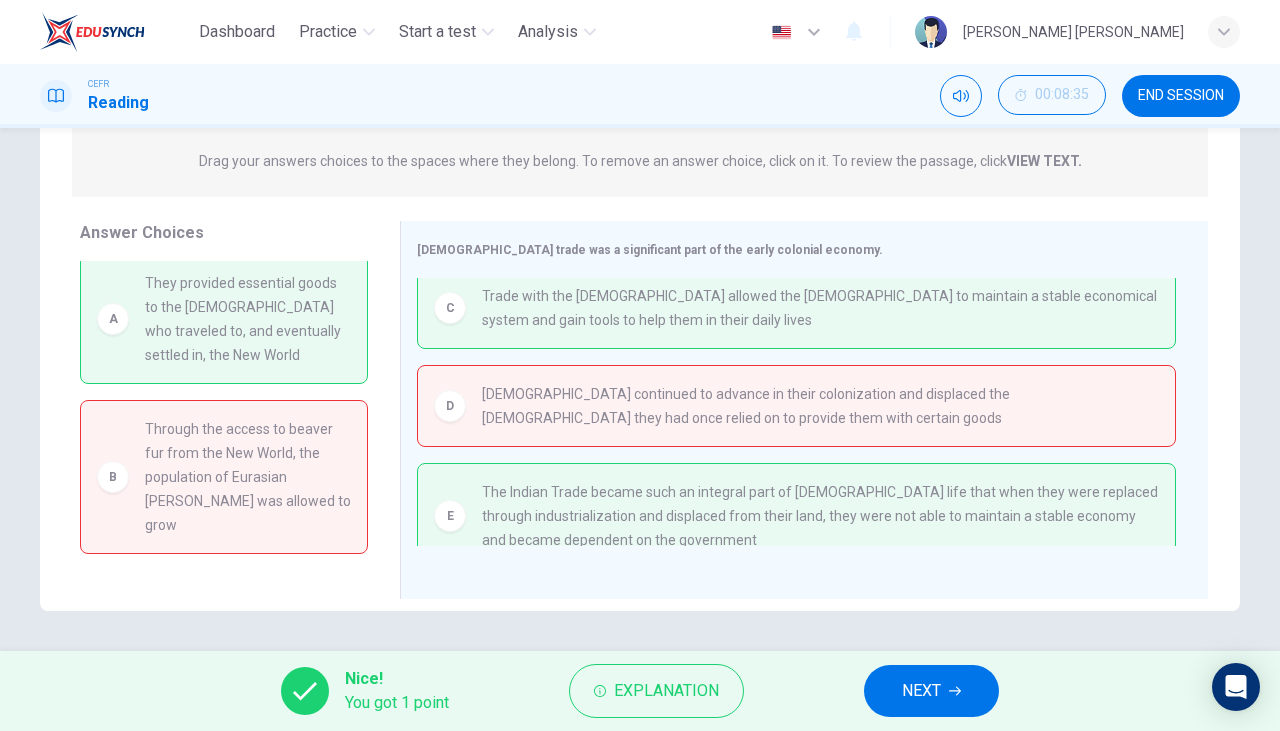 scroll, scrollTop: 0, scrollLeft: 0, axis: both 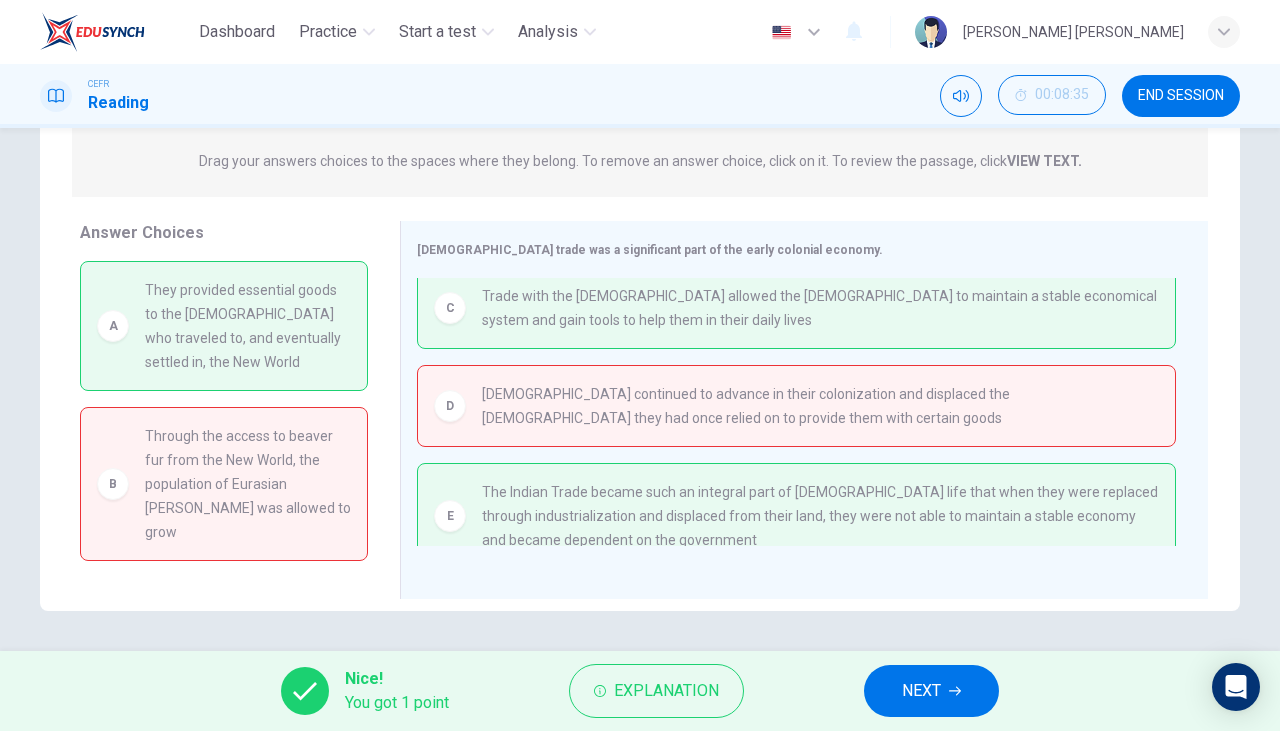click on "NEXT" at bounding box center [921, 691] 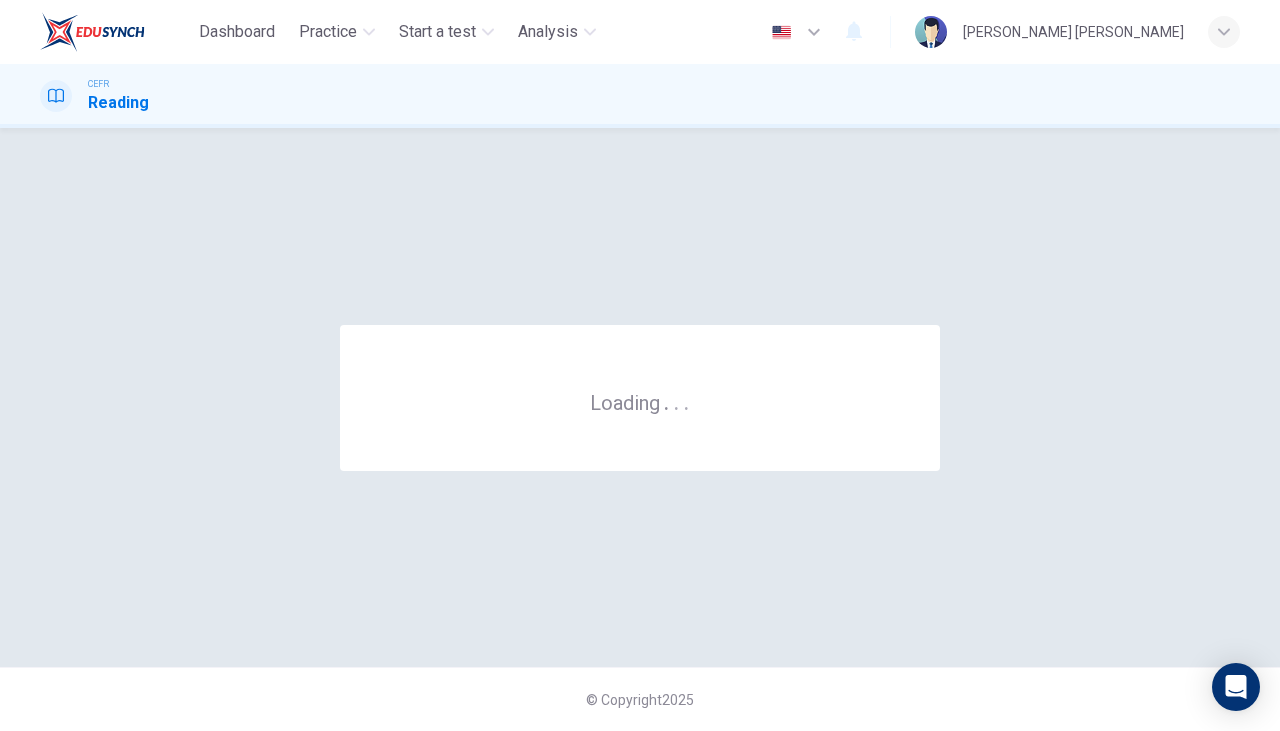scroll, scrollTop: 0, scrollLeft: 0, axis: both 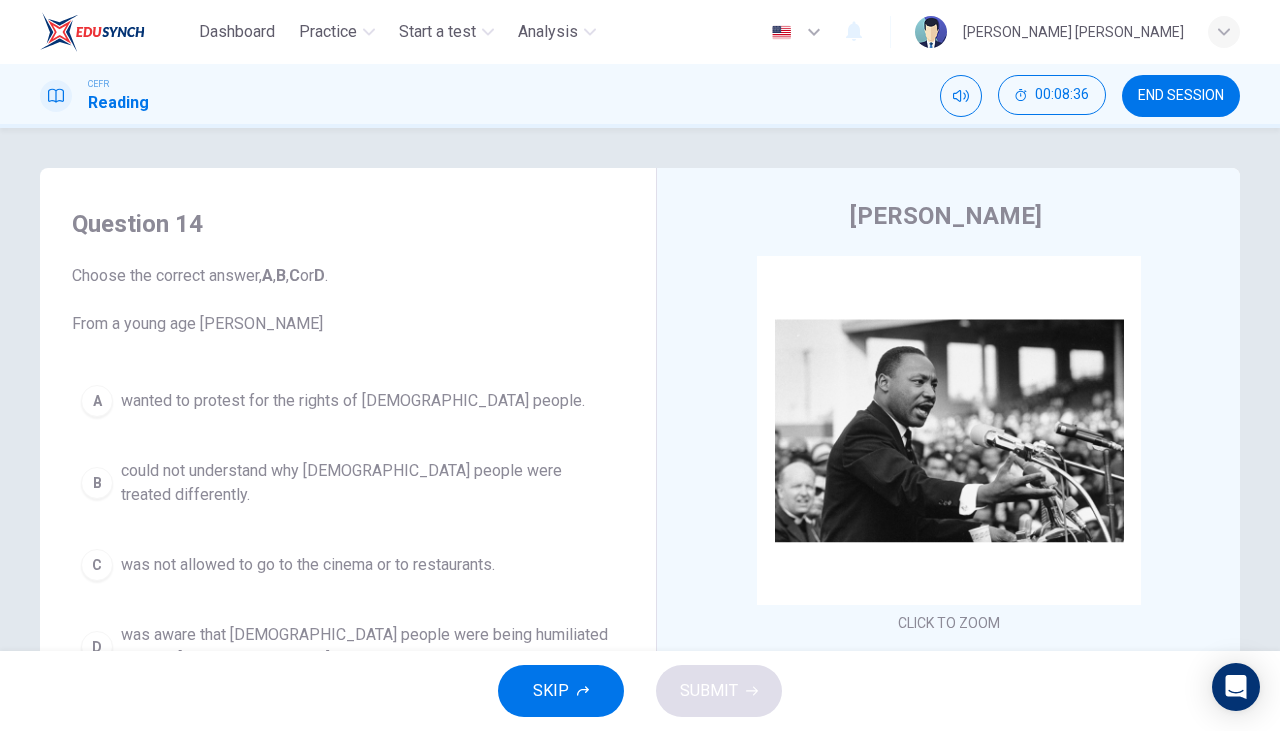 click on "END SESSION" at bounding box center (1181, 96) 